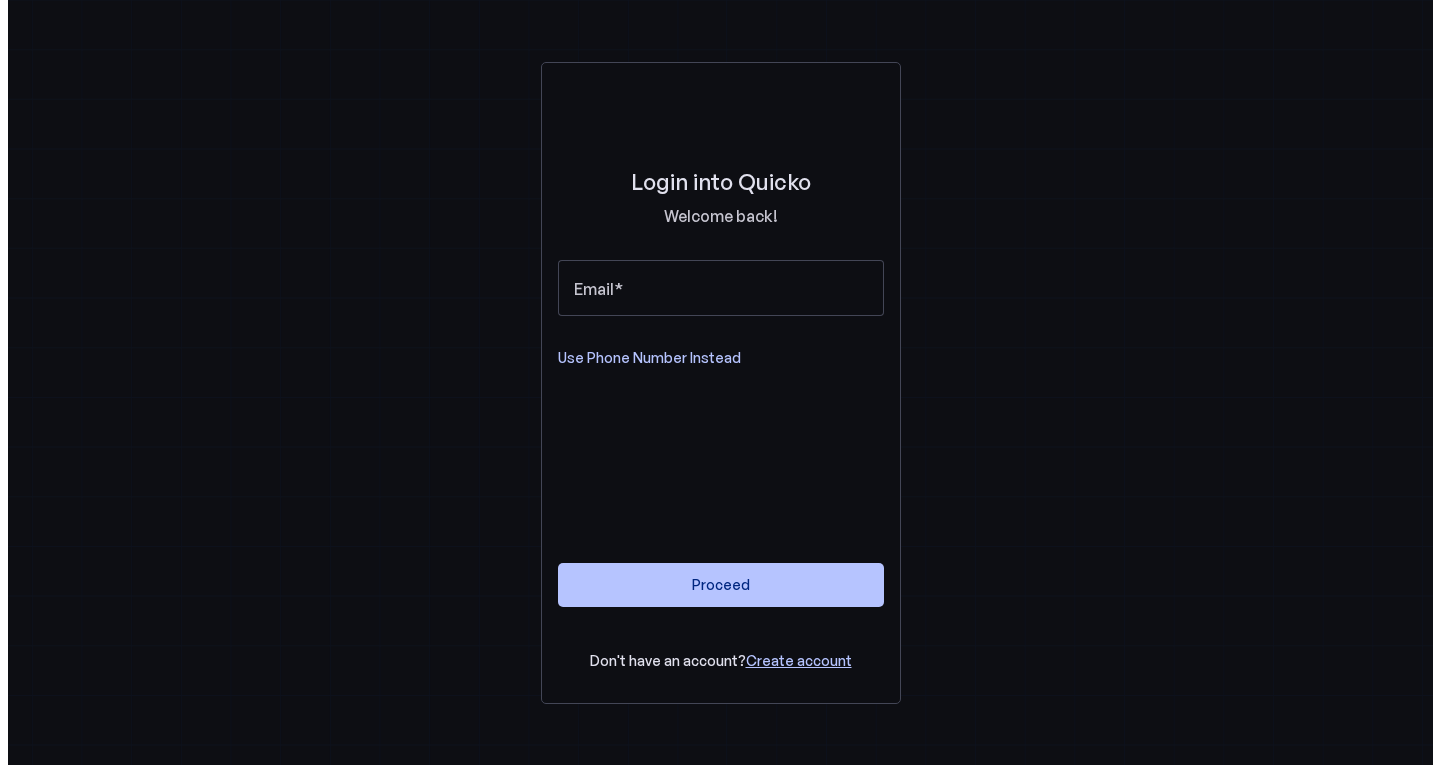 scroll, scrollTop: 0, scrollLeft: 0, axis: both 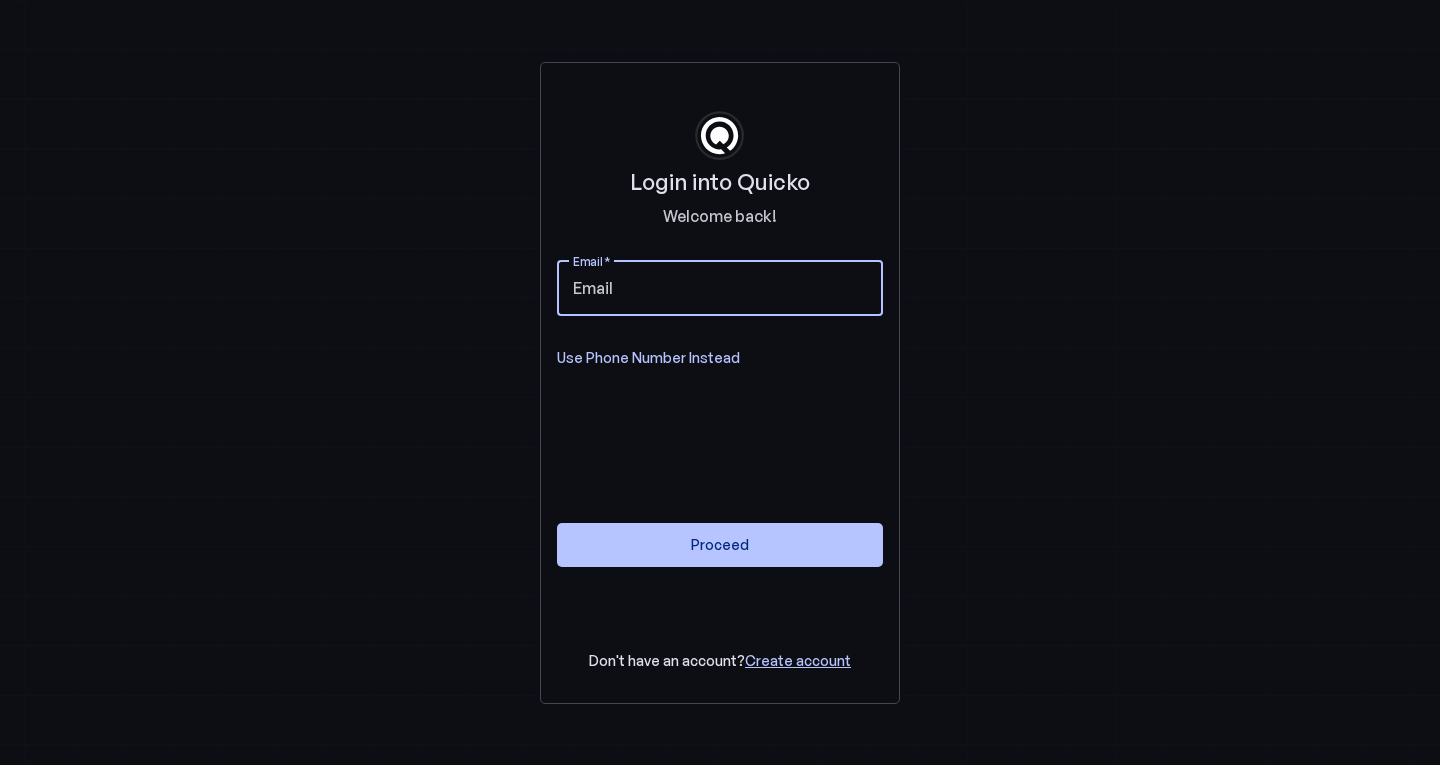 click on "Email" at bounding box center [720, 288] 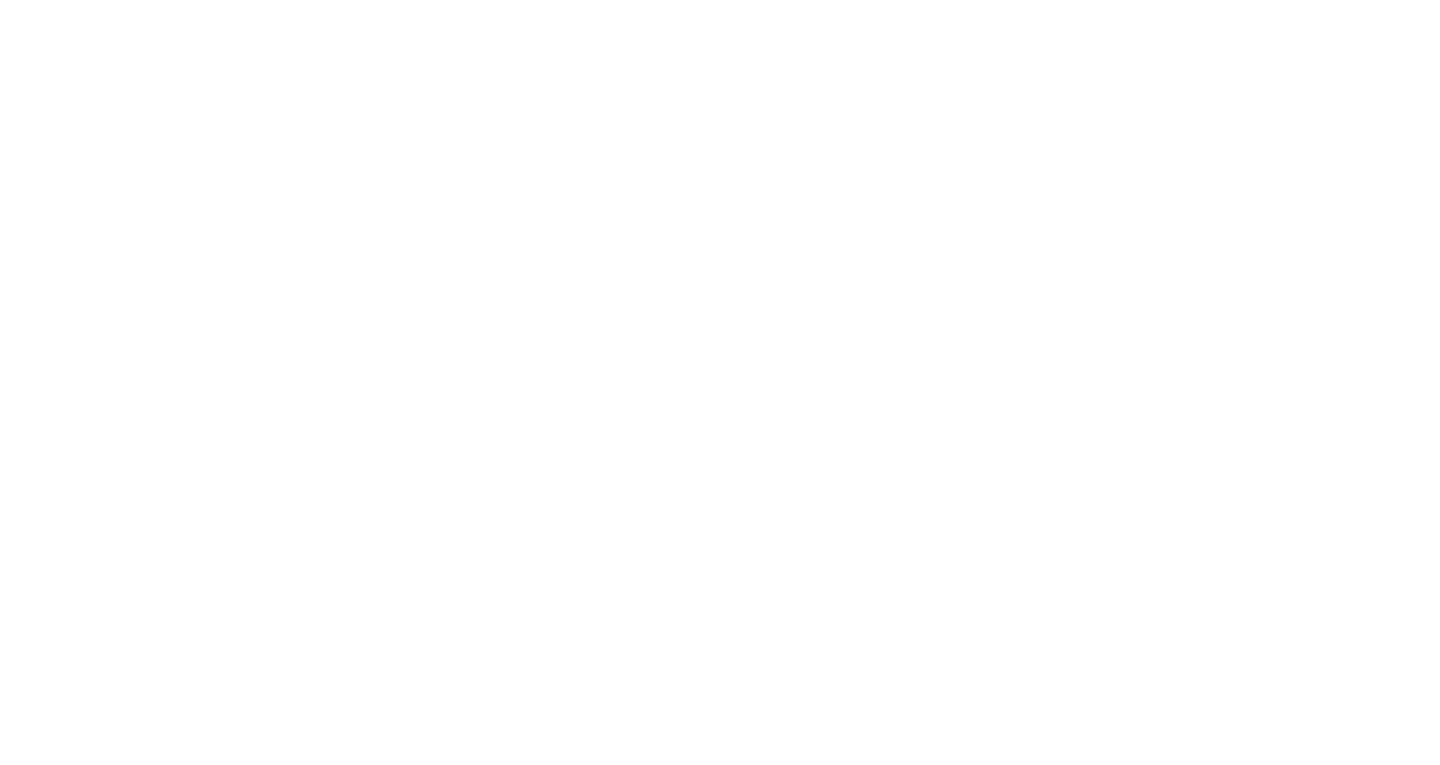 scroll, scrollTop: 0, scrollLeft: 0, axis: both 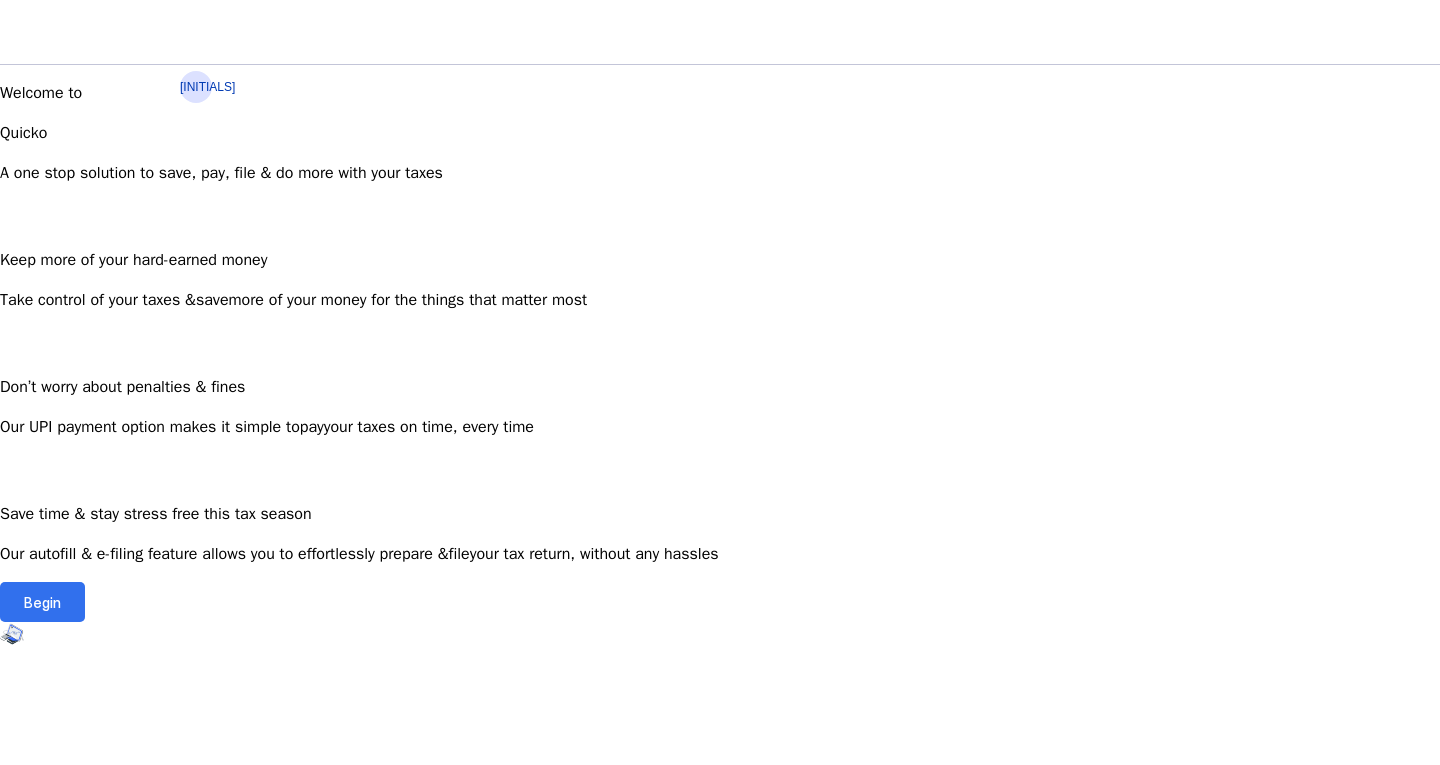 click at bounding box center (42, 602) 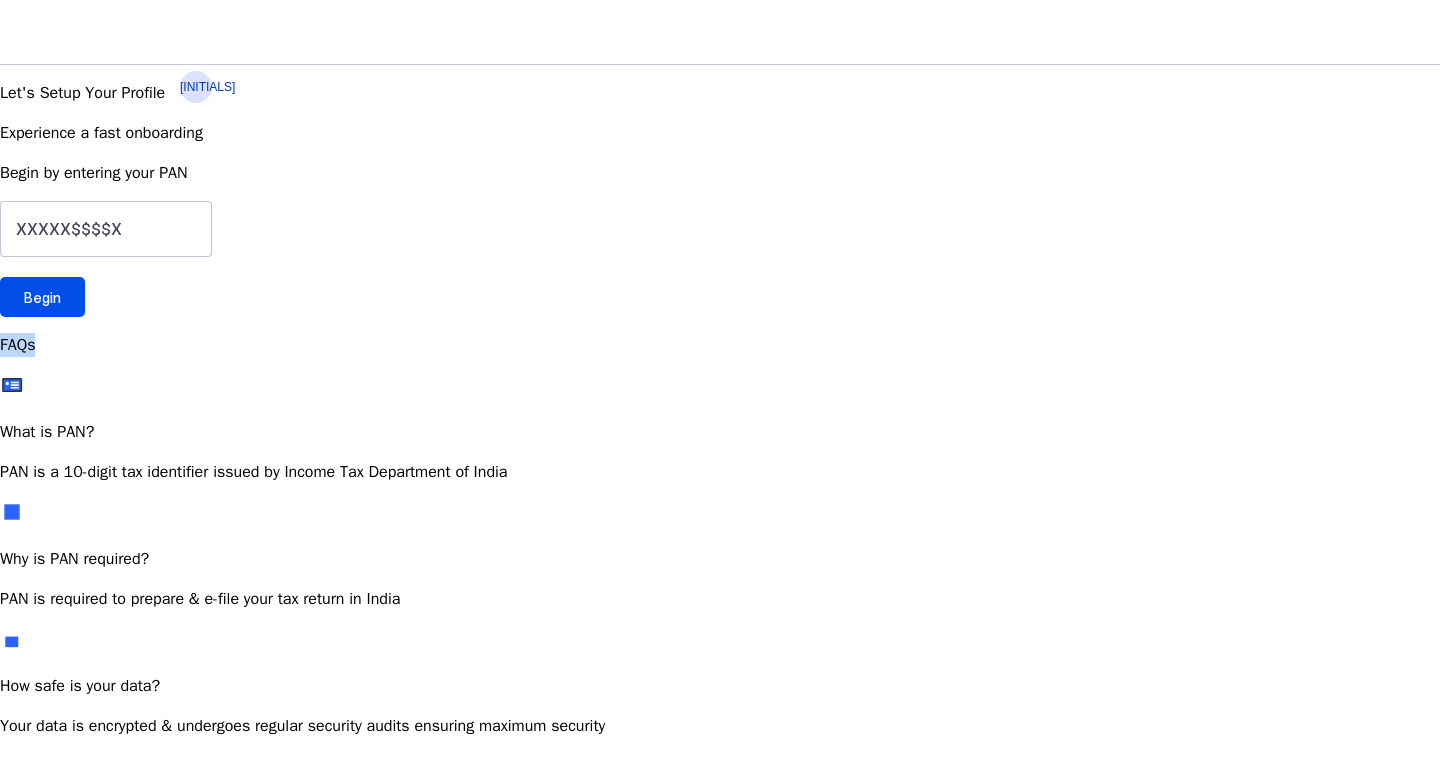 click on "Let's Setup Your Profile Experience a fast onboarding Begin by entering your [PAN] Begin" at bounding box center [720, 199] 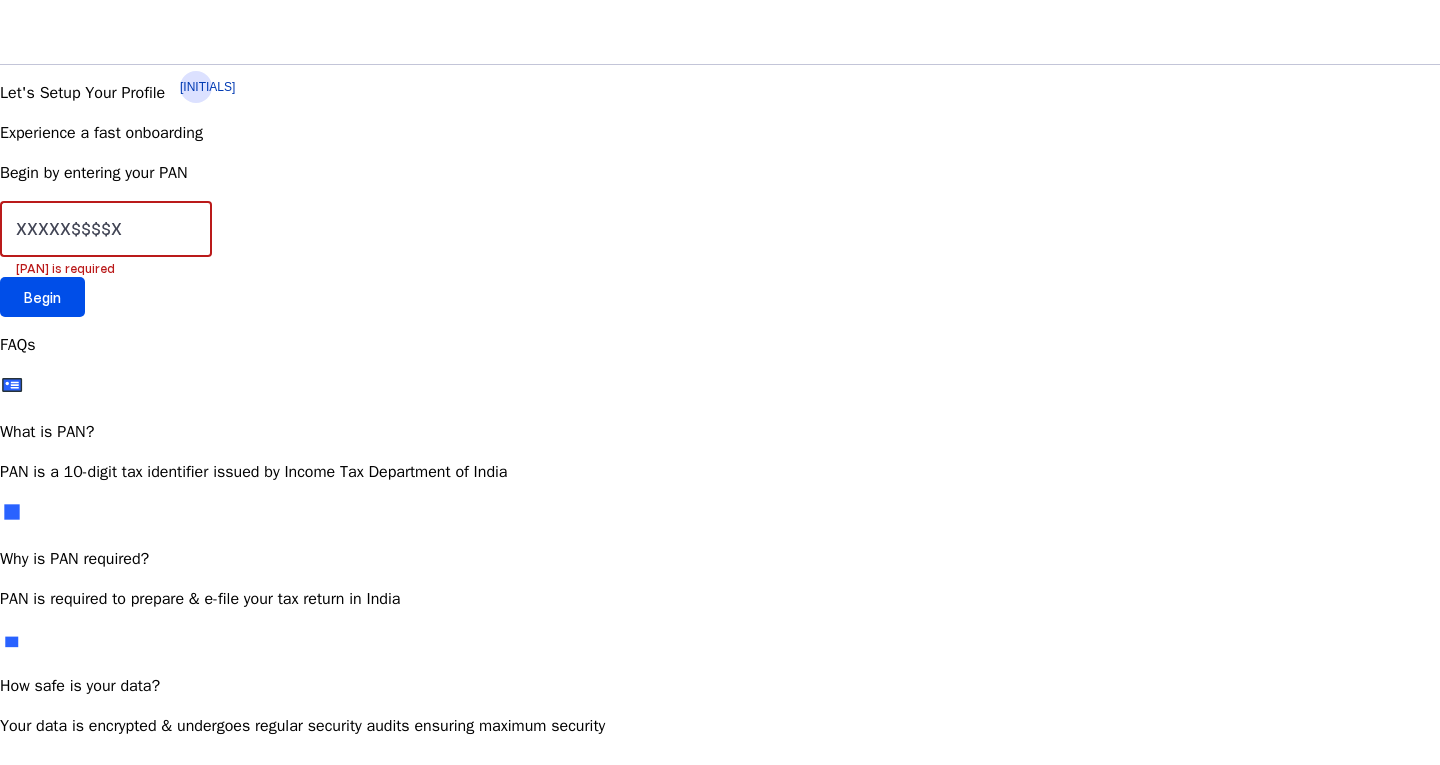 click at bounding box center [106, 229] 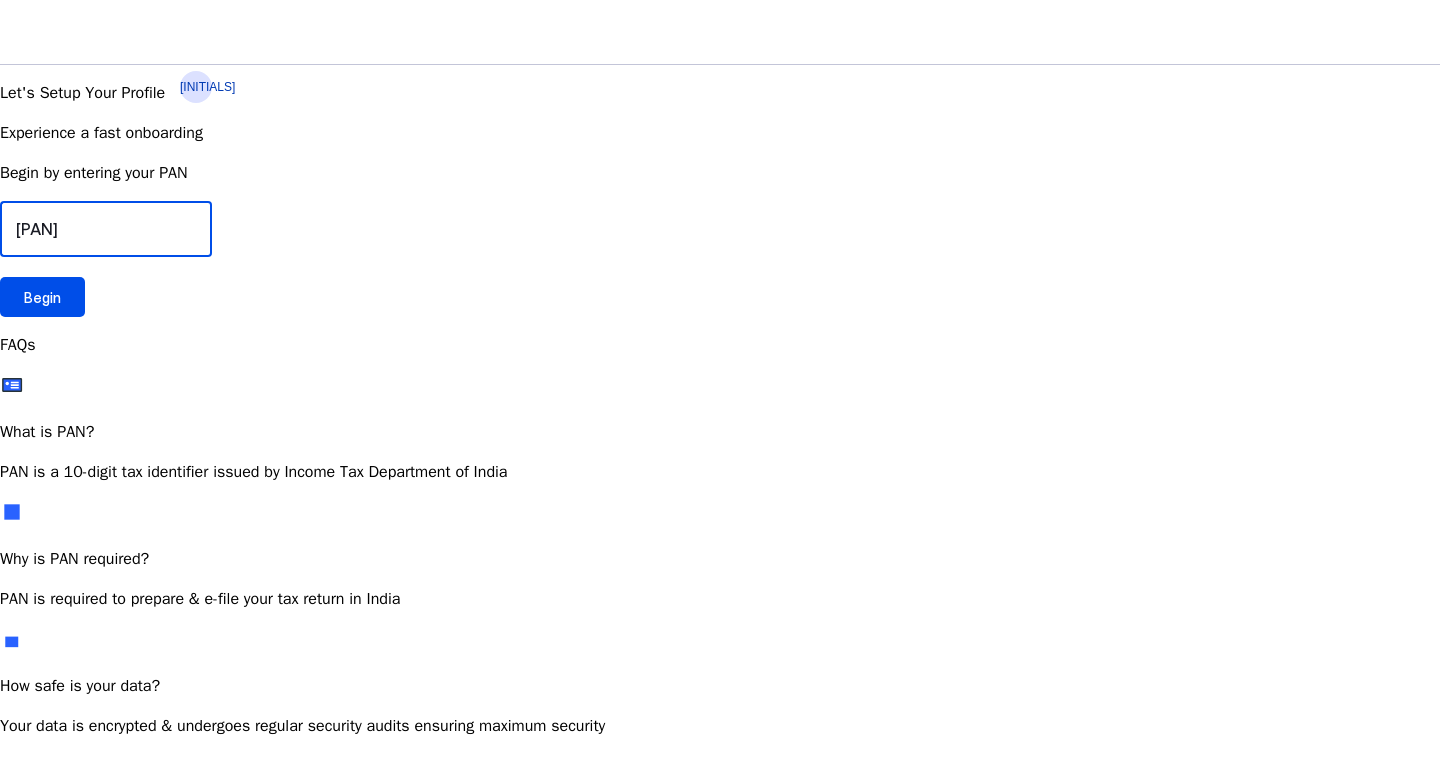 type on "[PAN]" 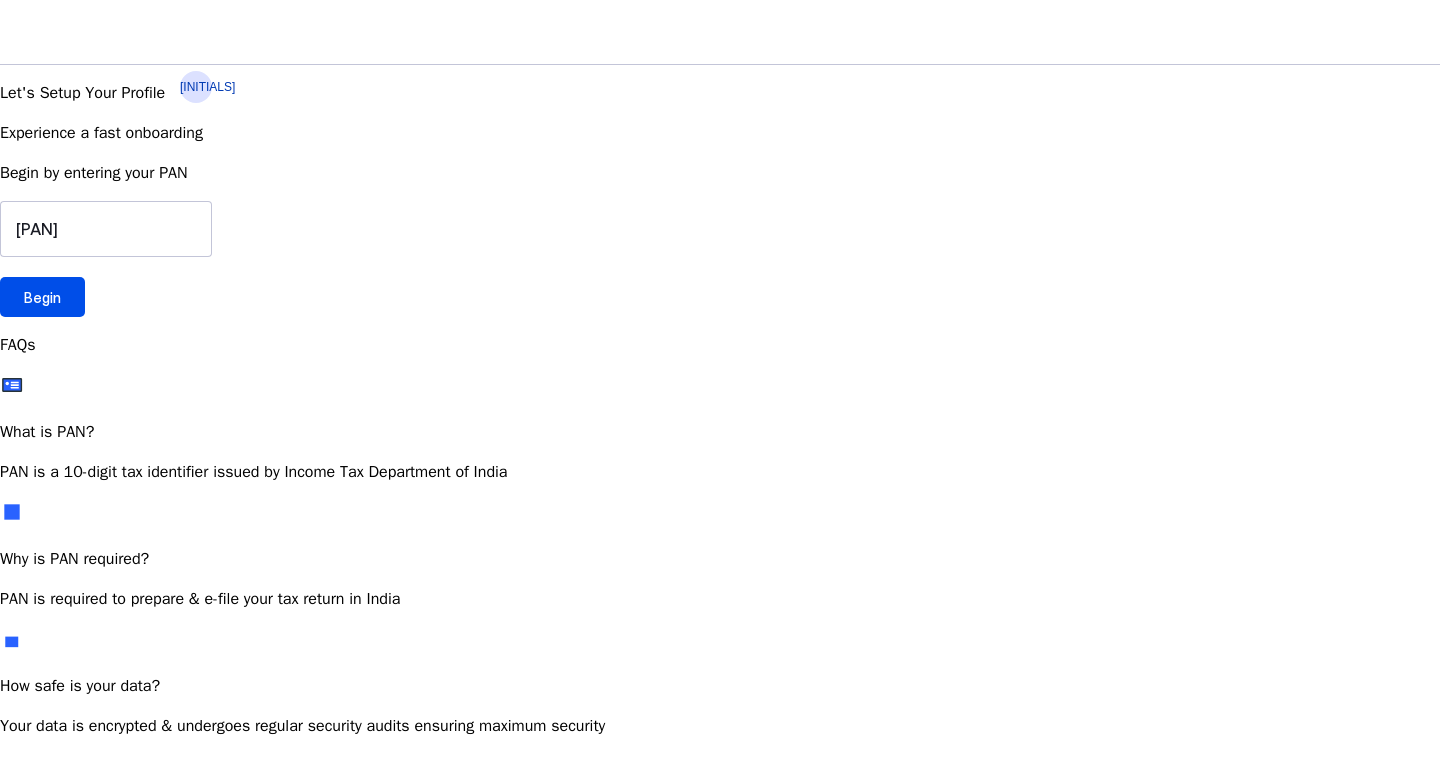 click on "[PAN] Begin" at bounding box center (720, 259) 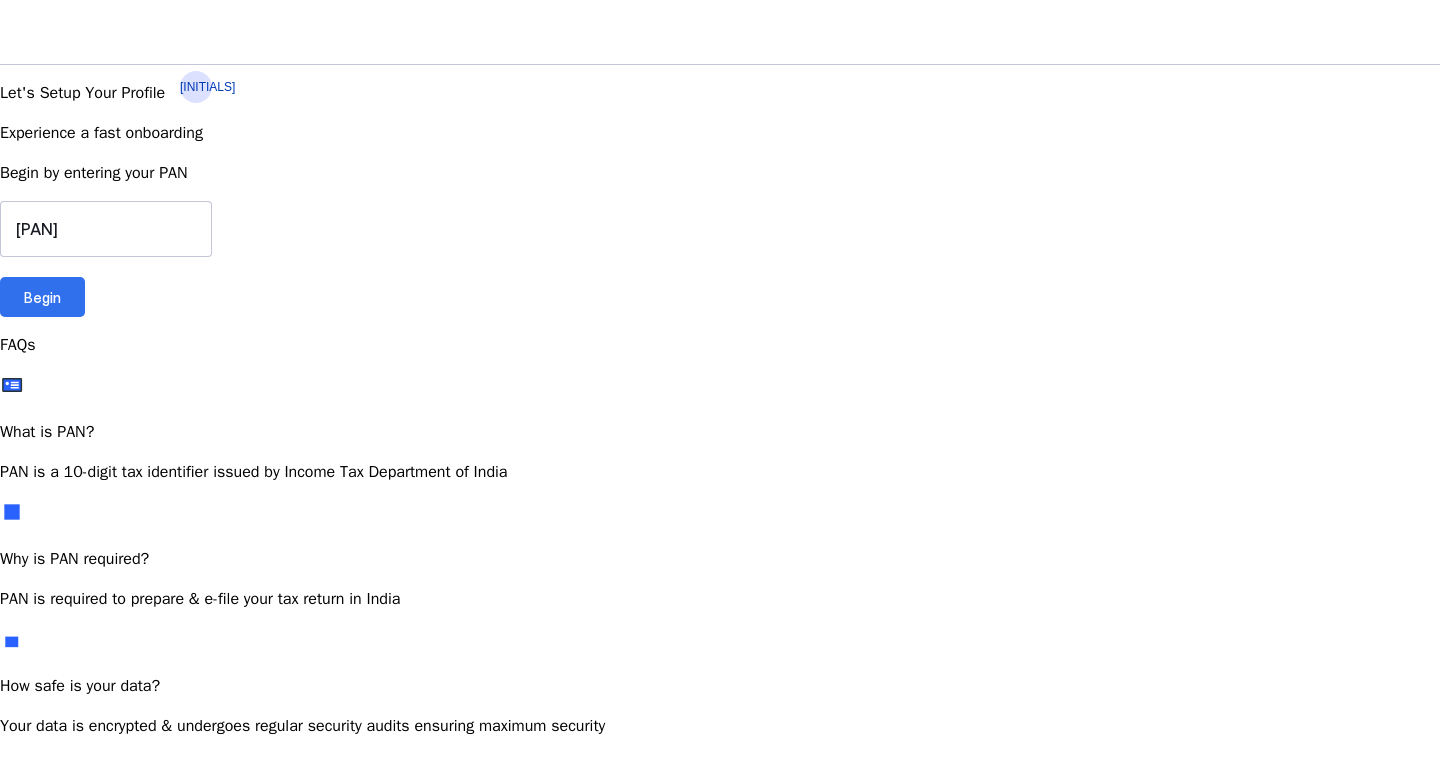 click at bounding box center [42, 297] 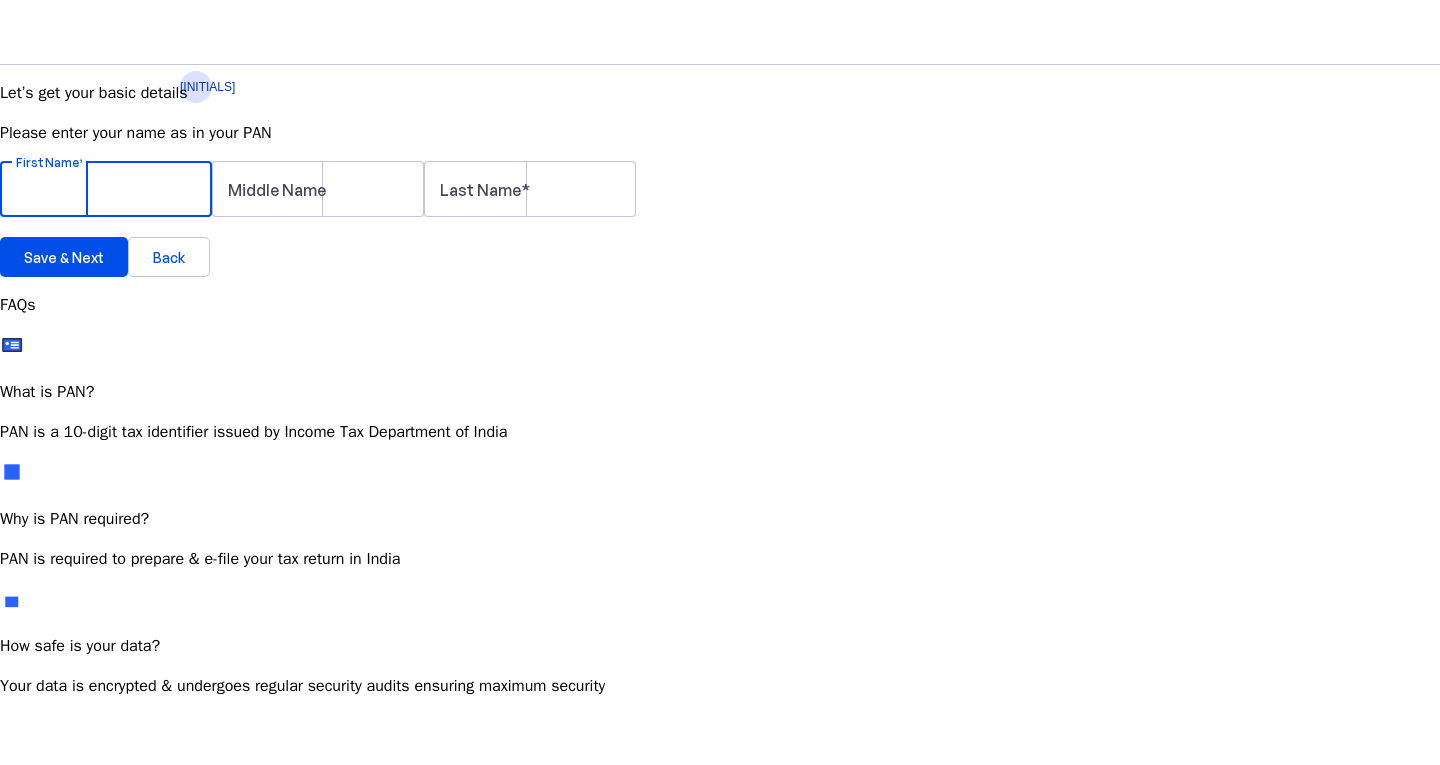 click on "First Name" at bounding box center [106, 189] 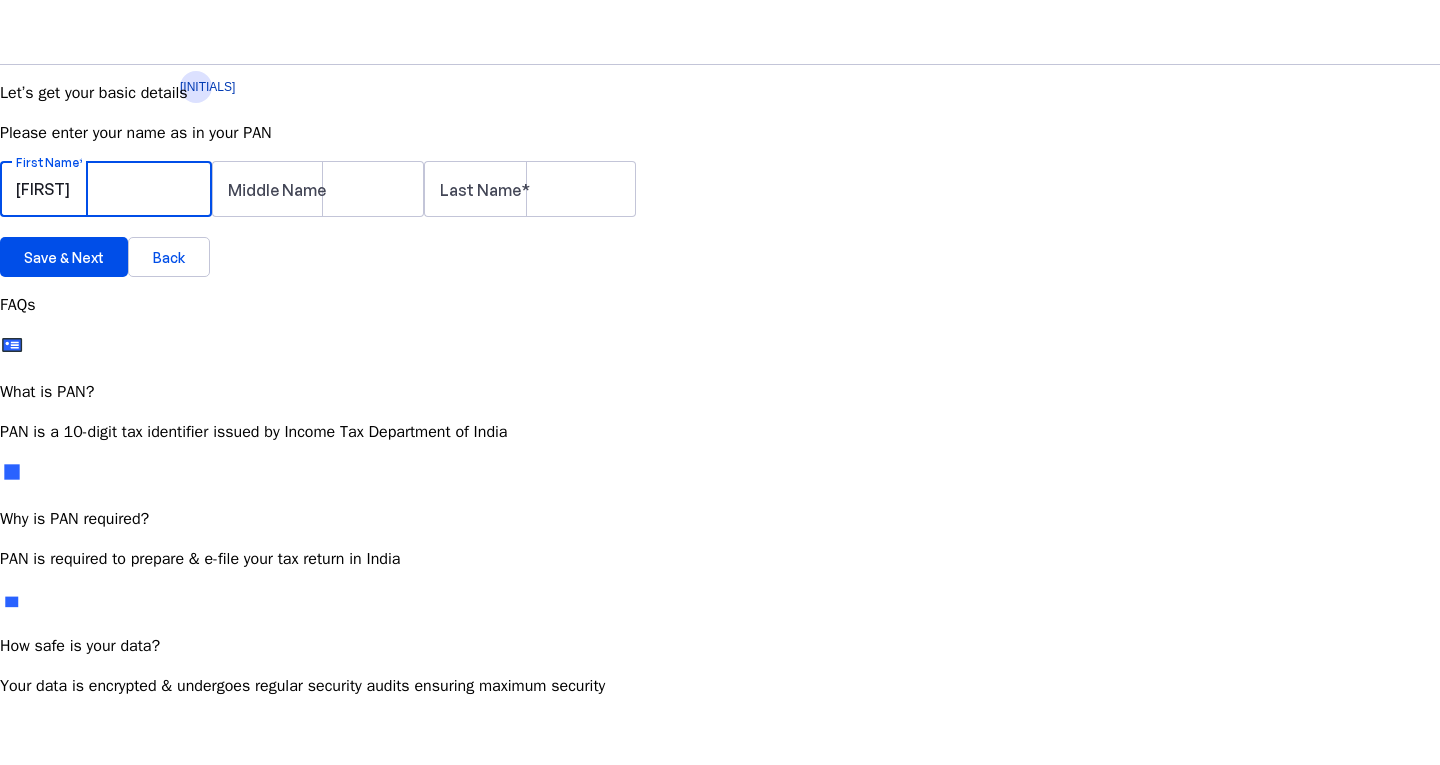 type on "[FIRST]" 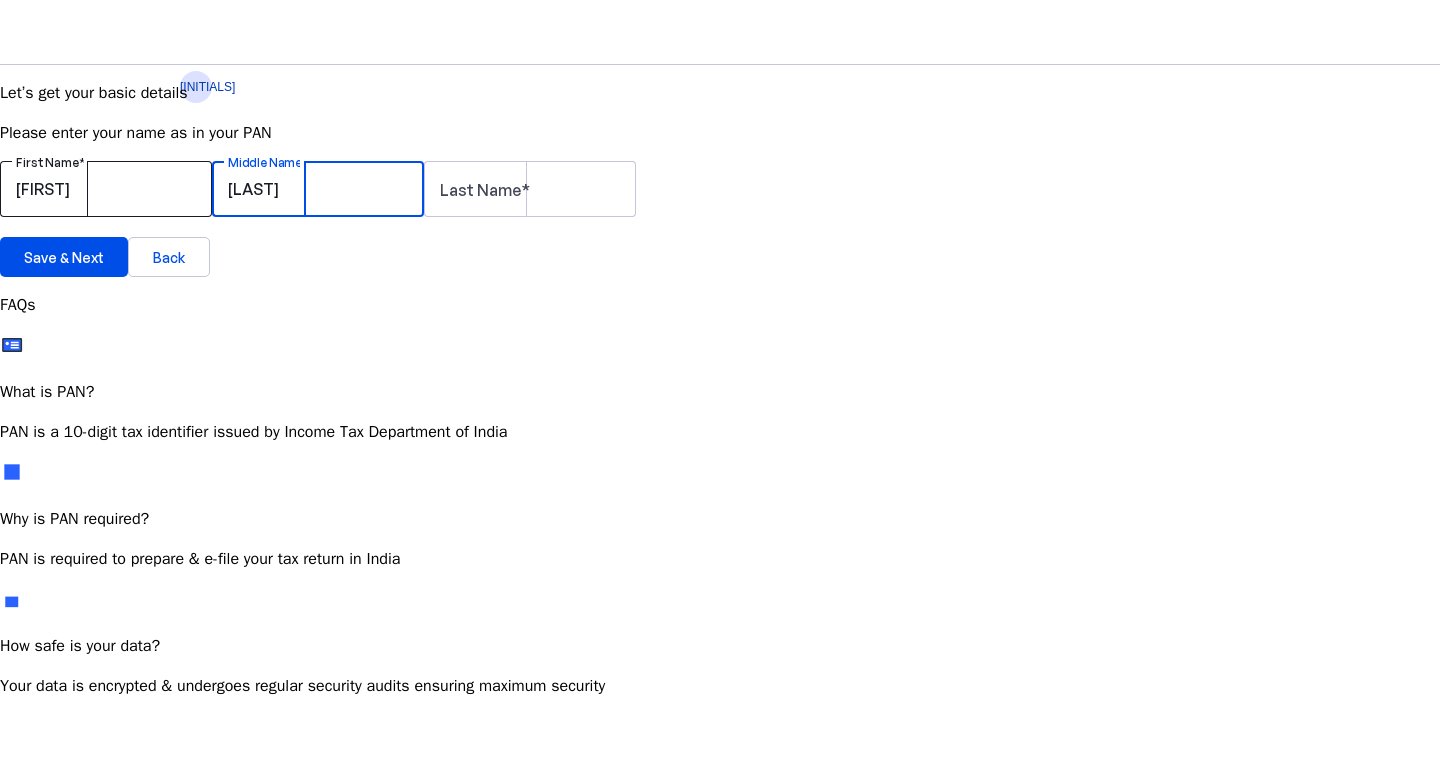 type on "[LAST]" 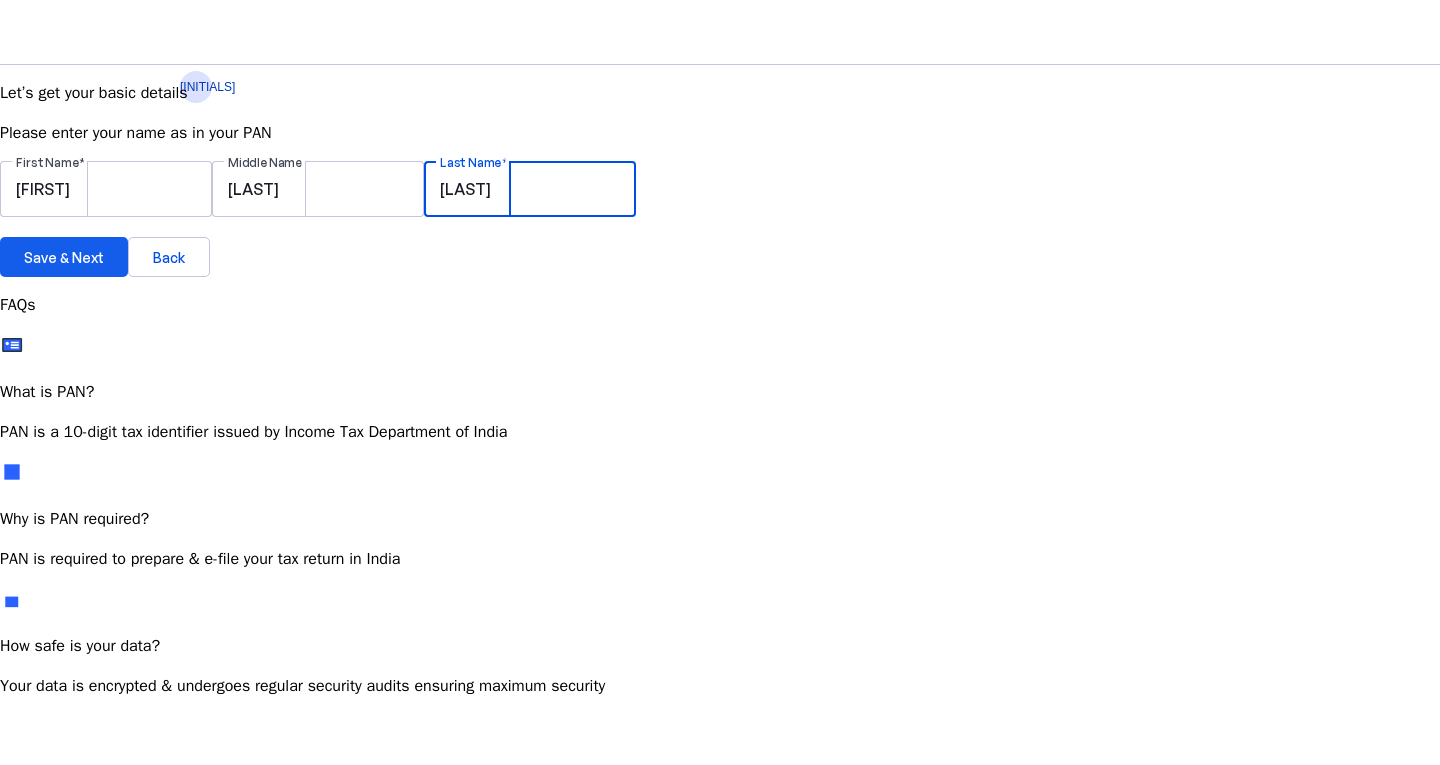 type on "[LAST]" 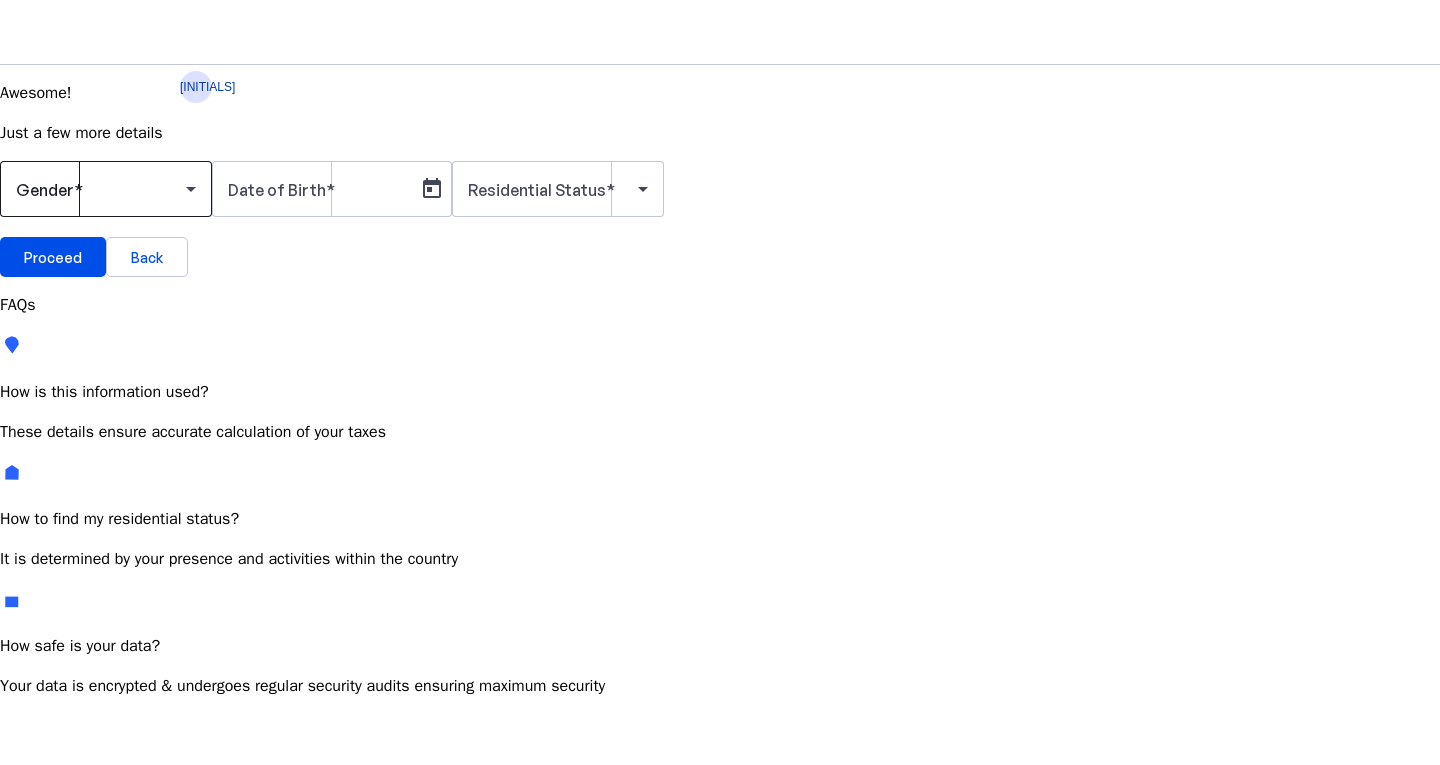 click on "Gender" at bounding box center (106, 189) 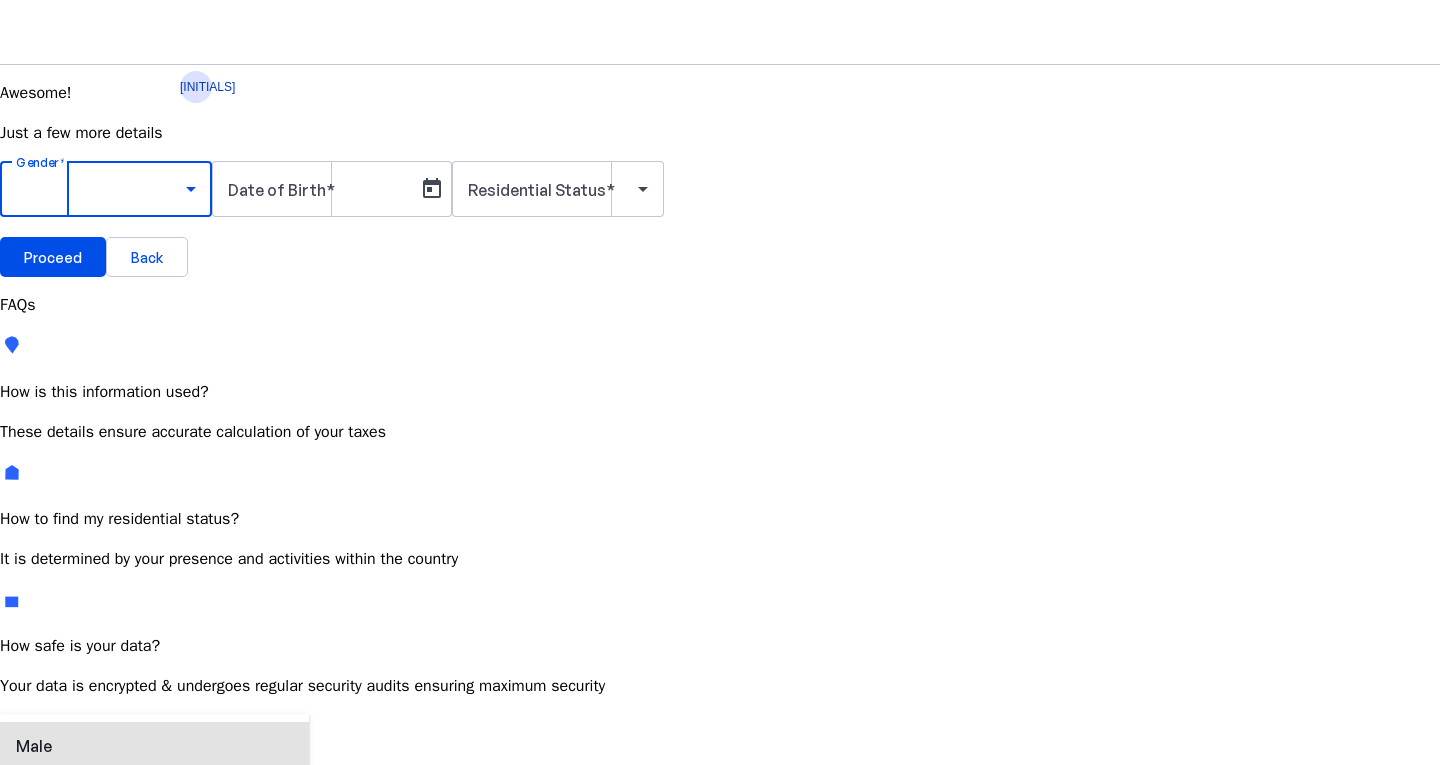click on "Male" at bounding box center (154, 746) 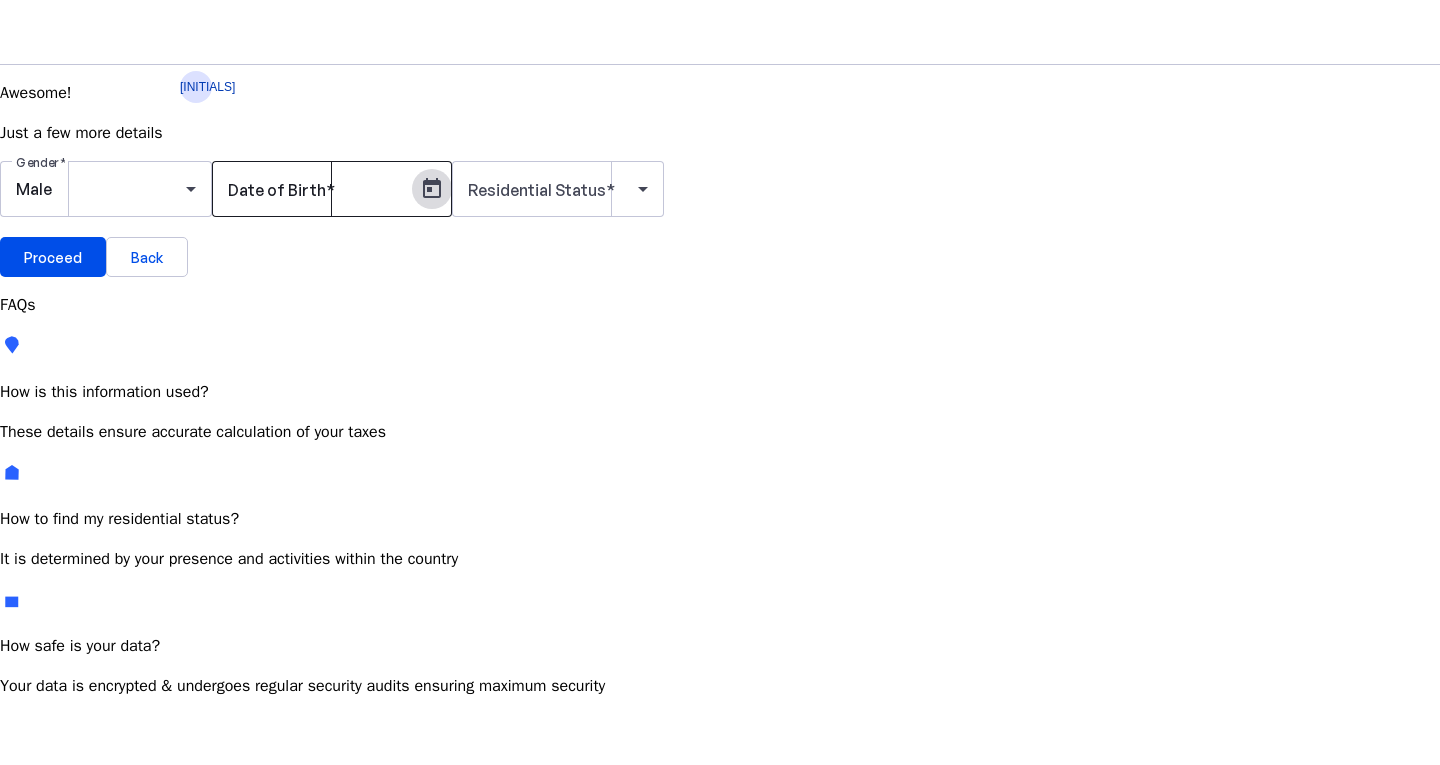 click at bounding box center (432, 189) 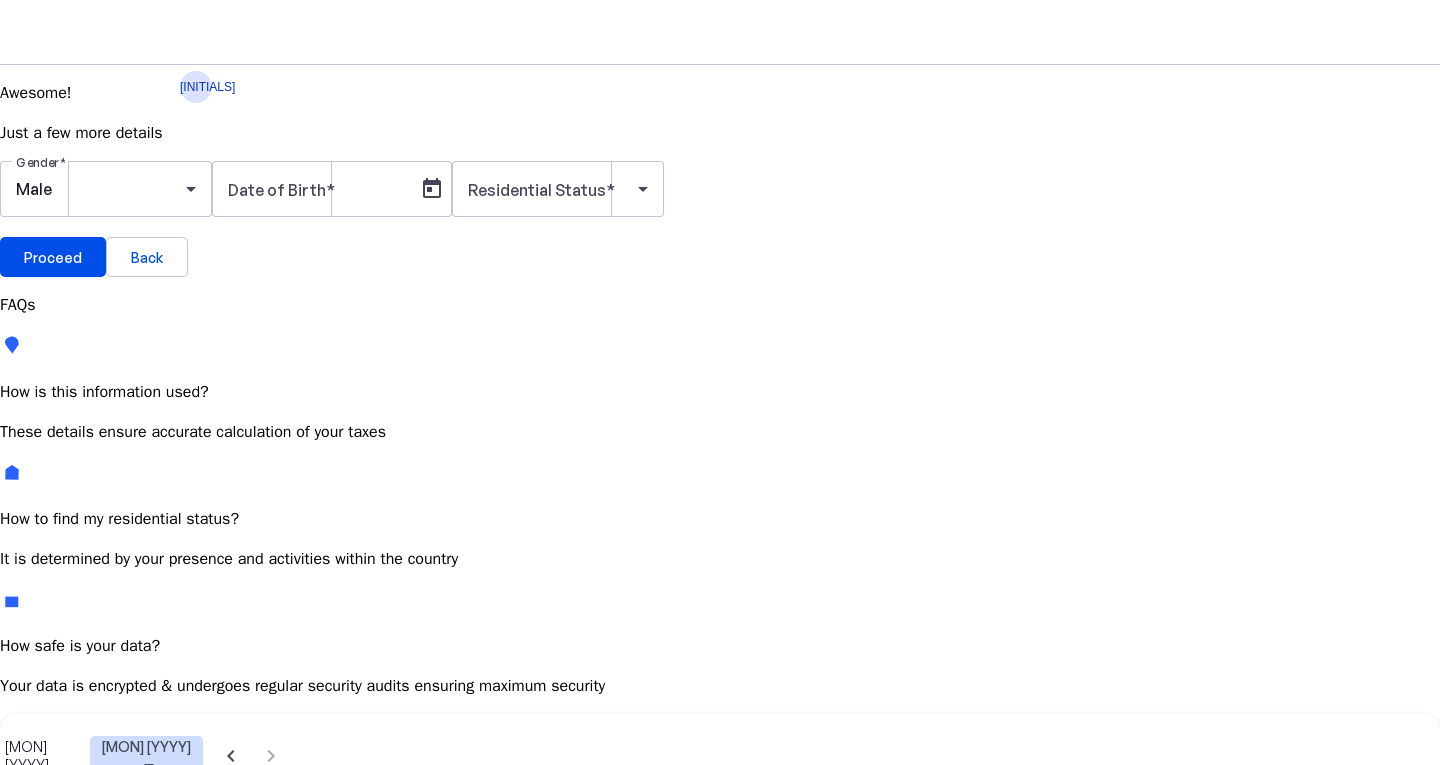 click at bounding box center [146, 756] 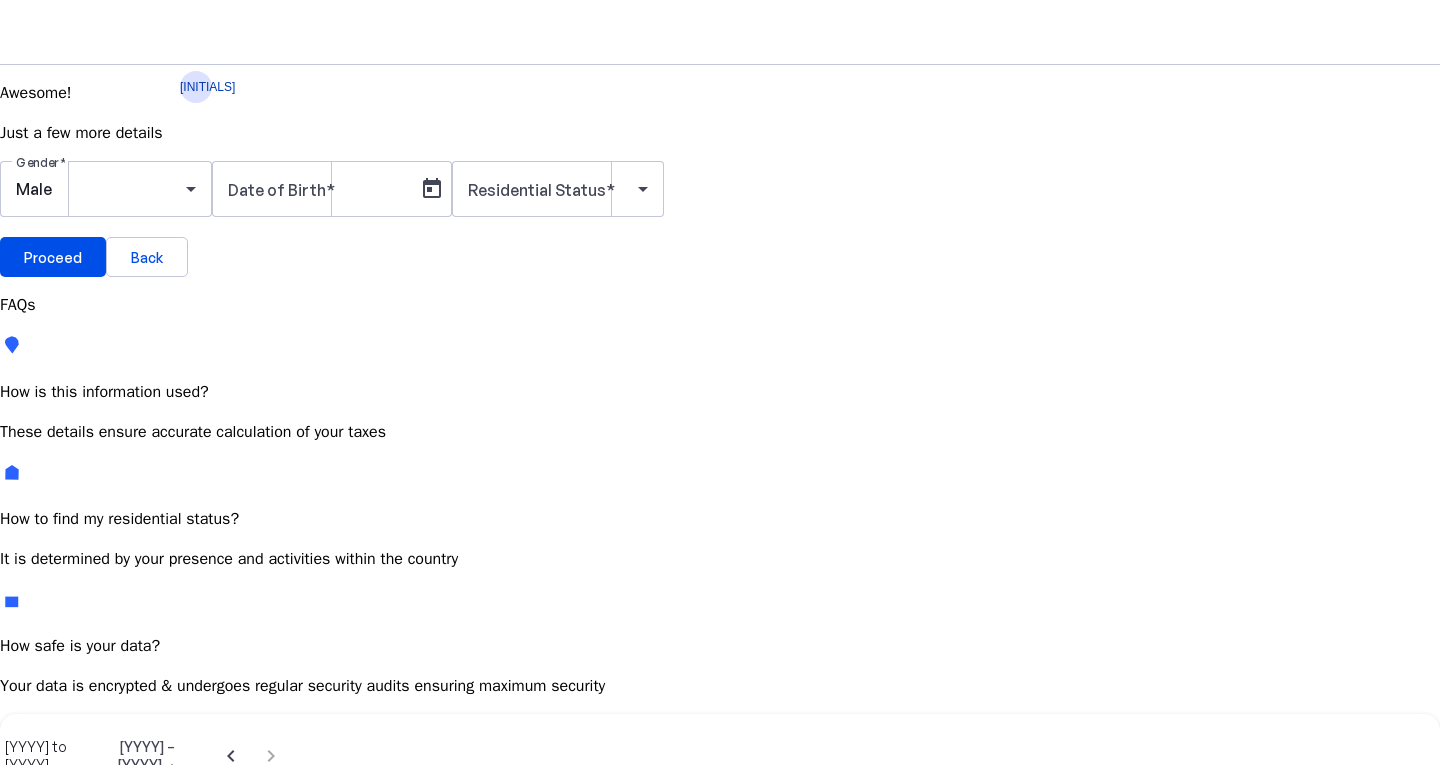 click on "[YYYY]" at bounding box center (43, 818) 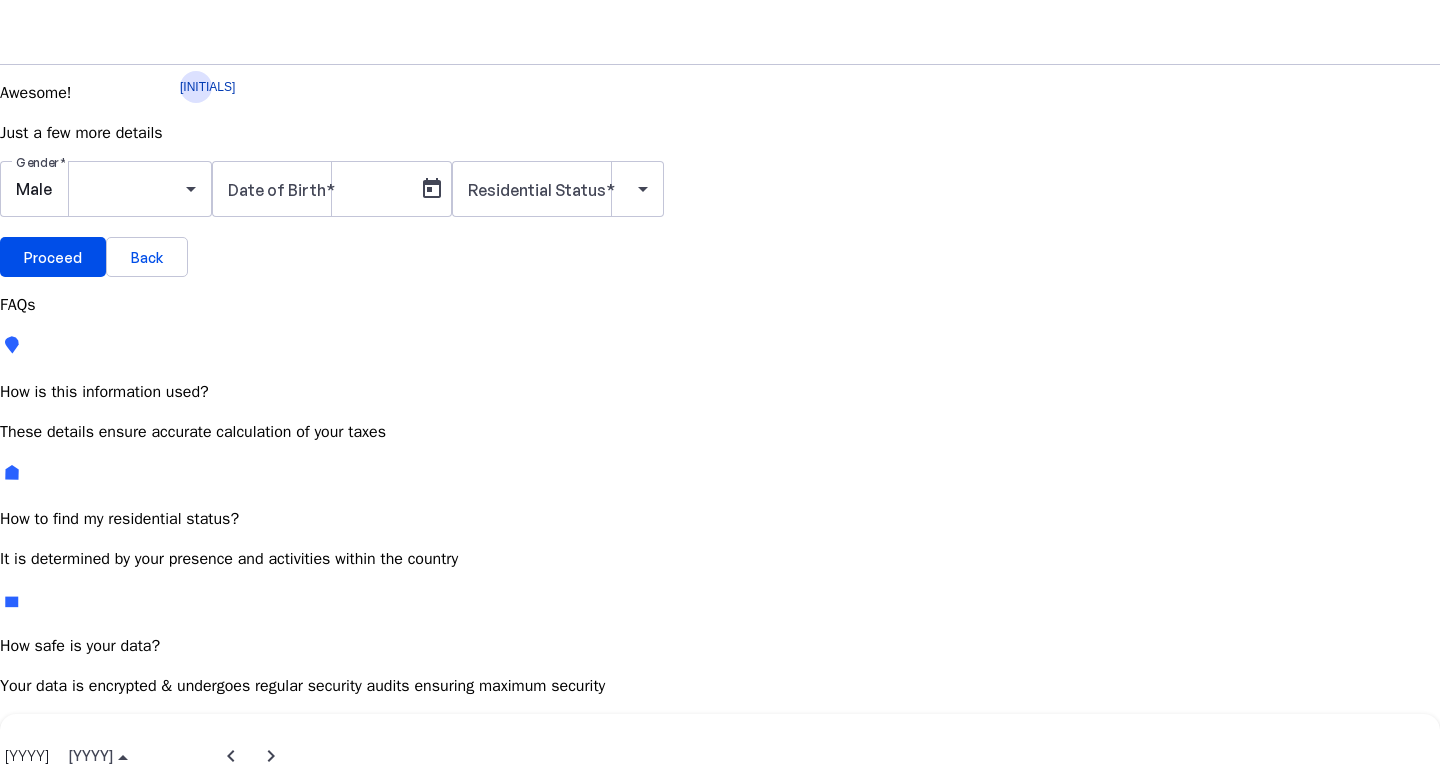 click on "[MON]" at bounding box center (43, 938) 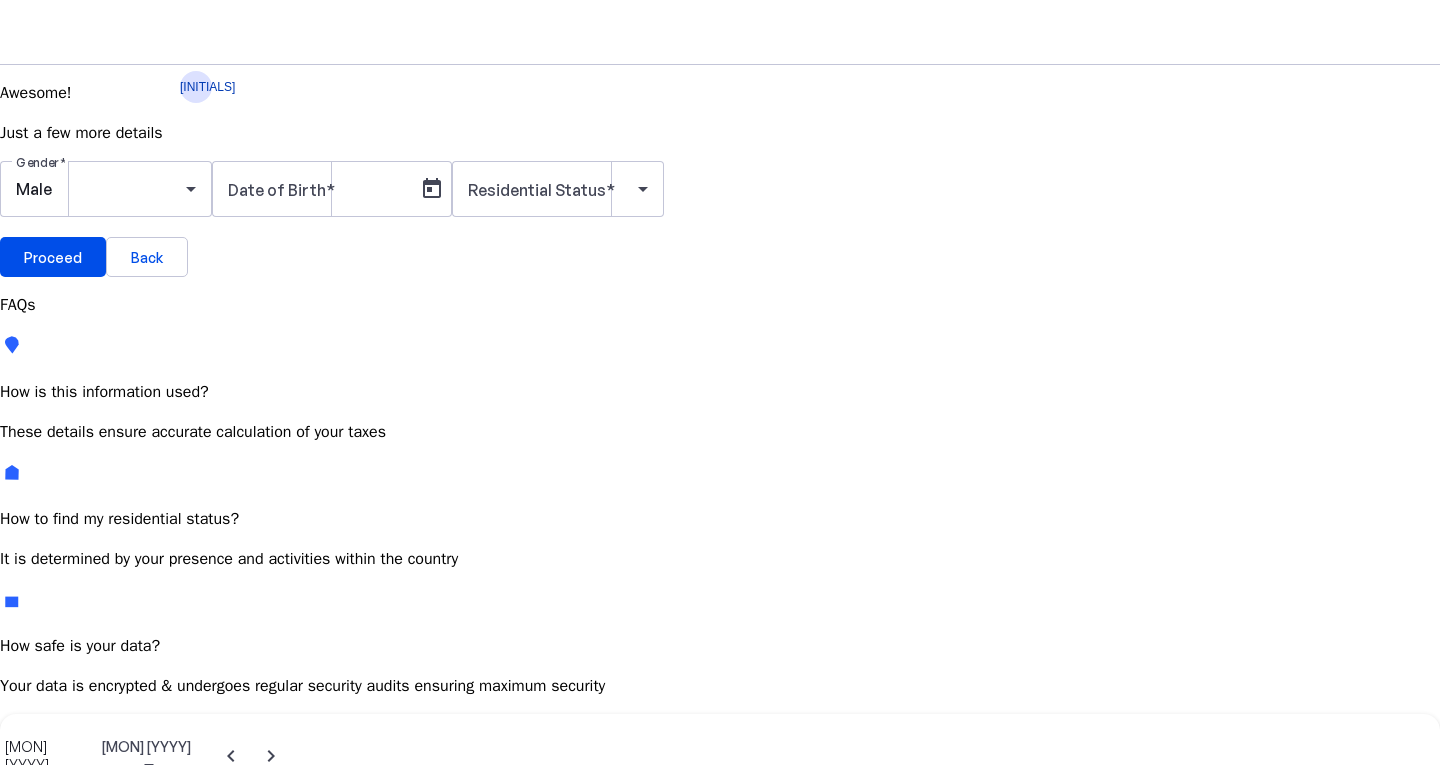 click on "3" at bounding box center (171, 991) 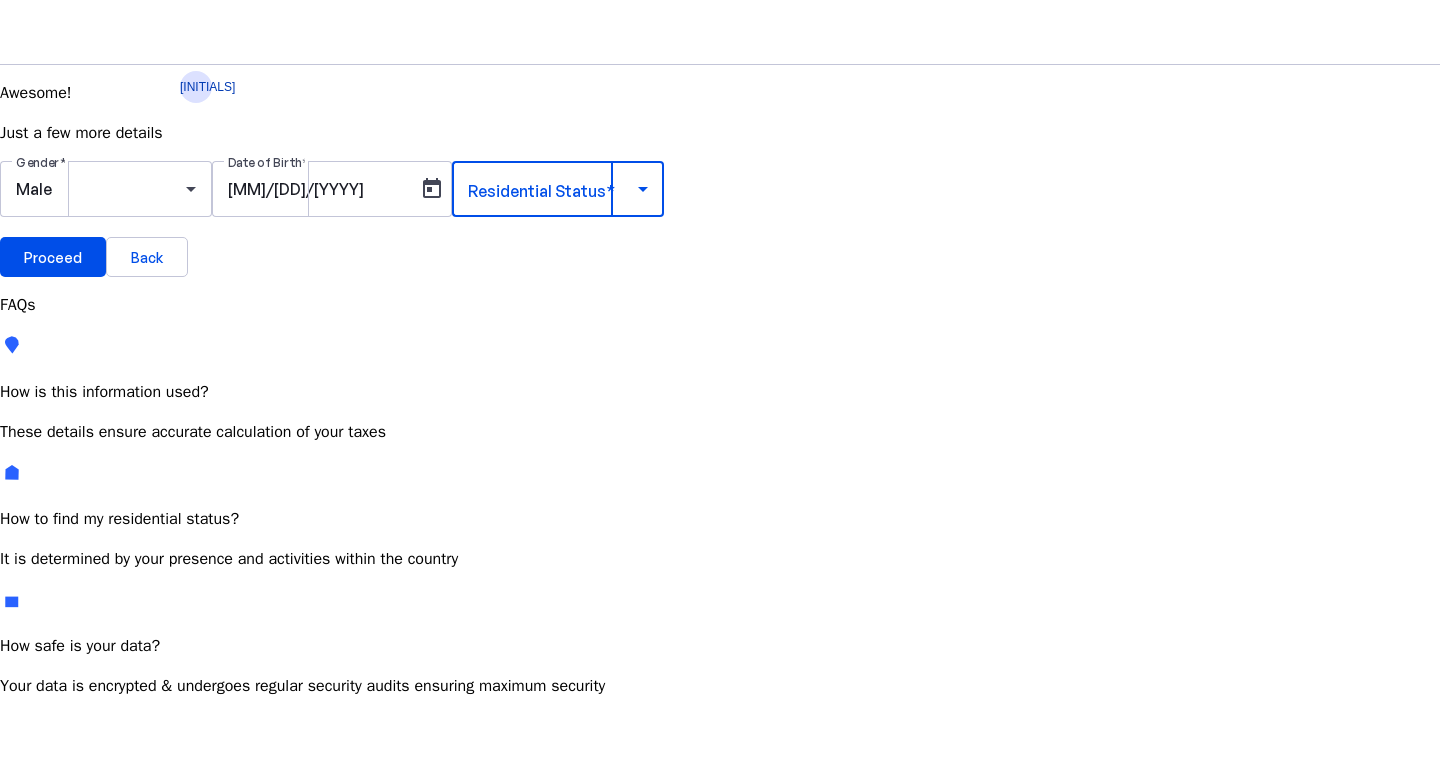 click at bounding box center [553, 189] 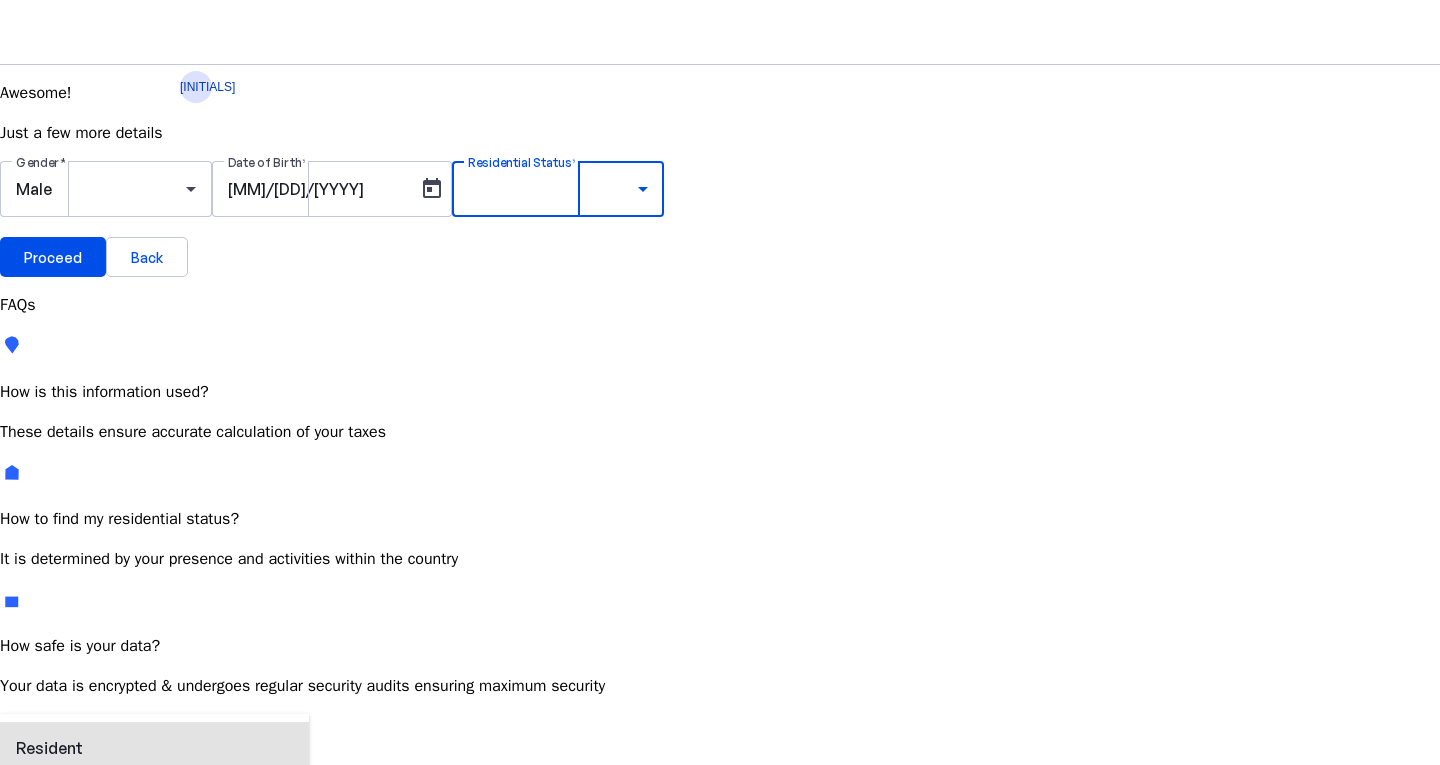 click on "Resident Most Common" at bounding box center [72, 766] 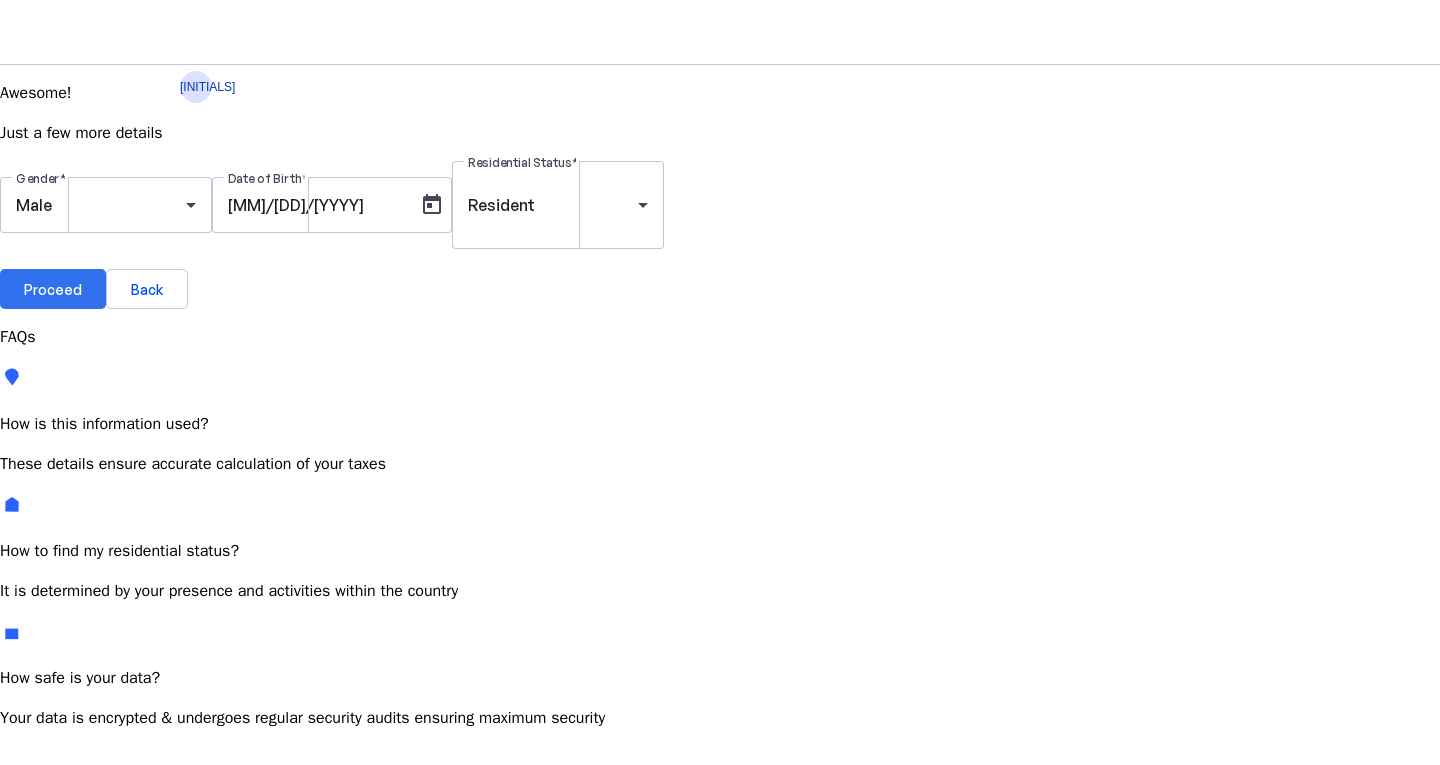 click at bounding box center [53, 289] 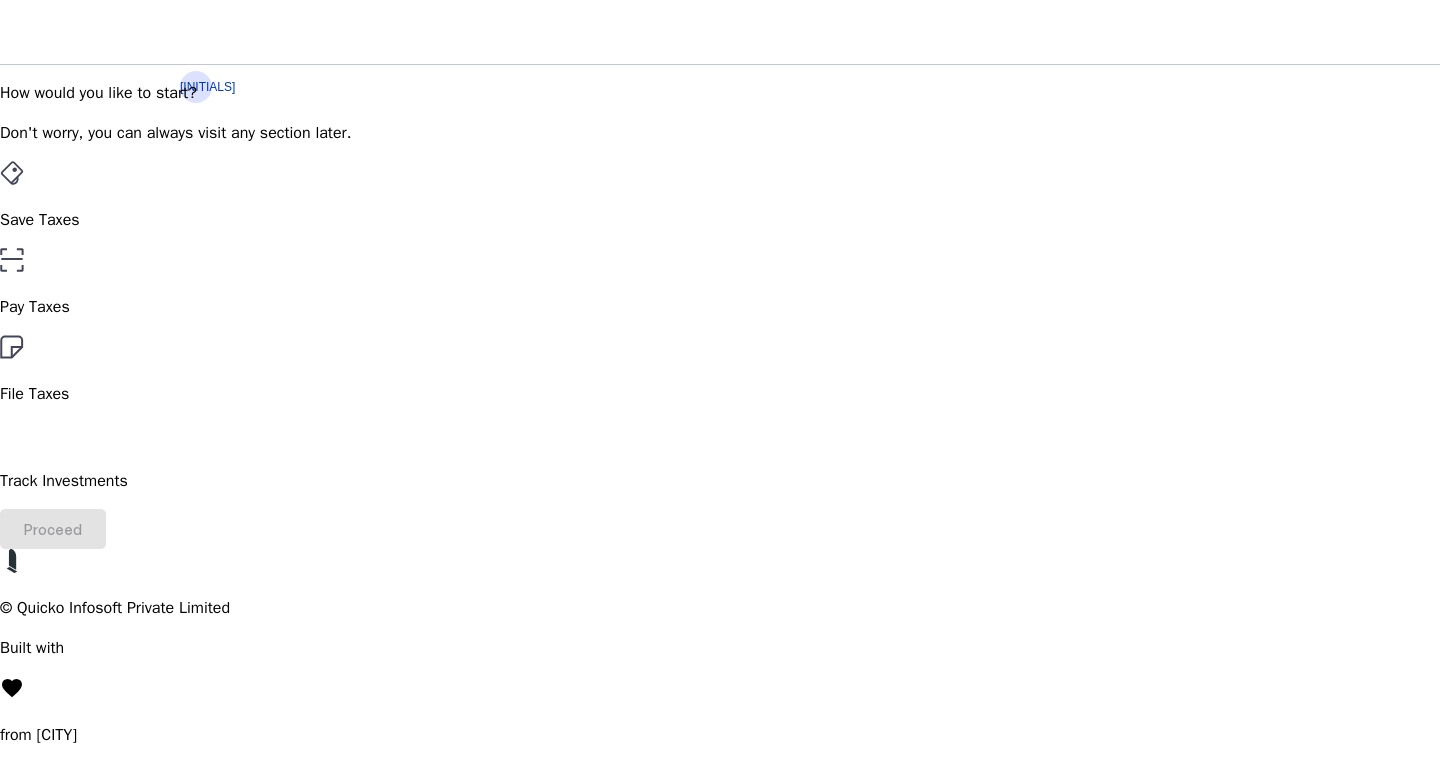 click on "File Taxes" at bounding box center [720, 220] 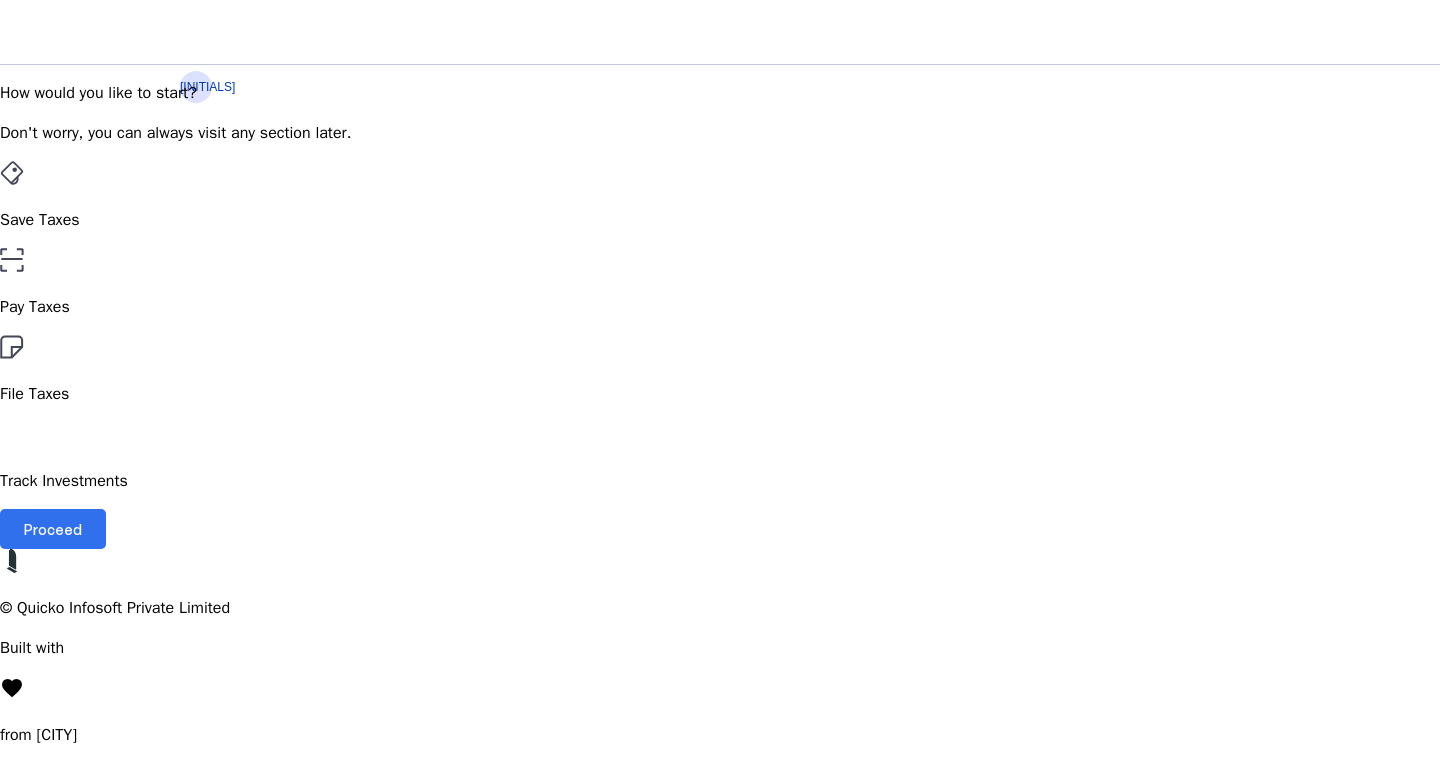 click at bounding box center (53, 529) 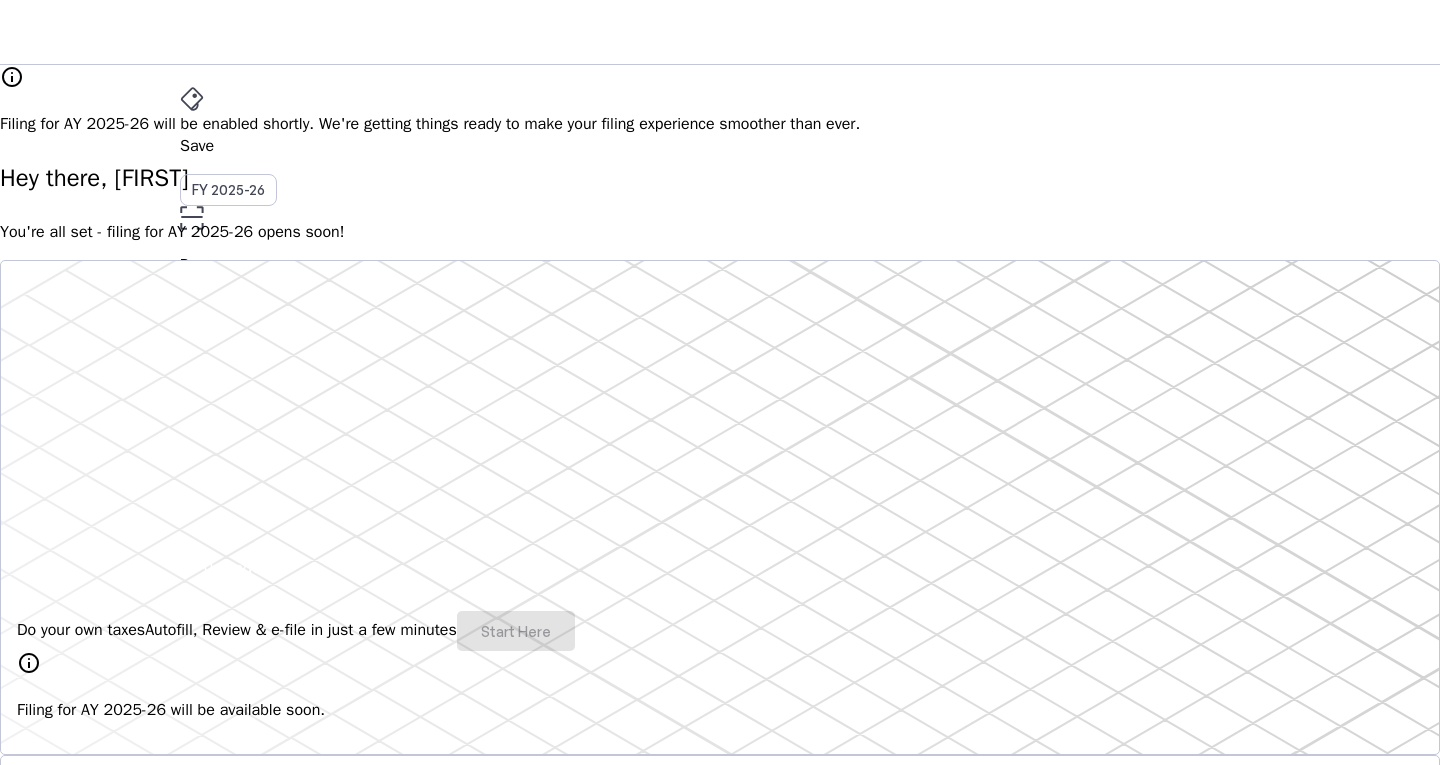 scroll, scrollTop: 173, scrollLeft: 0, axis: vertical 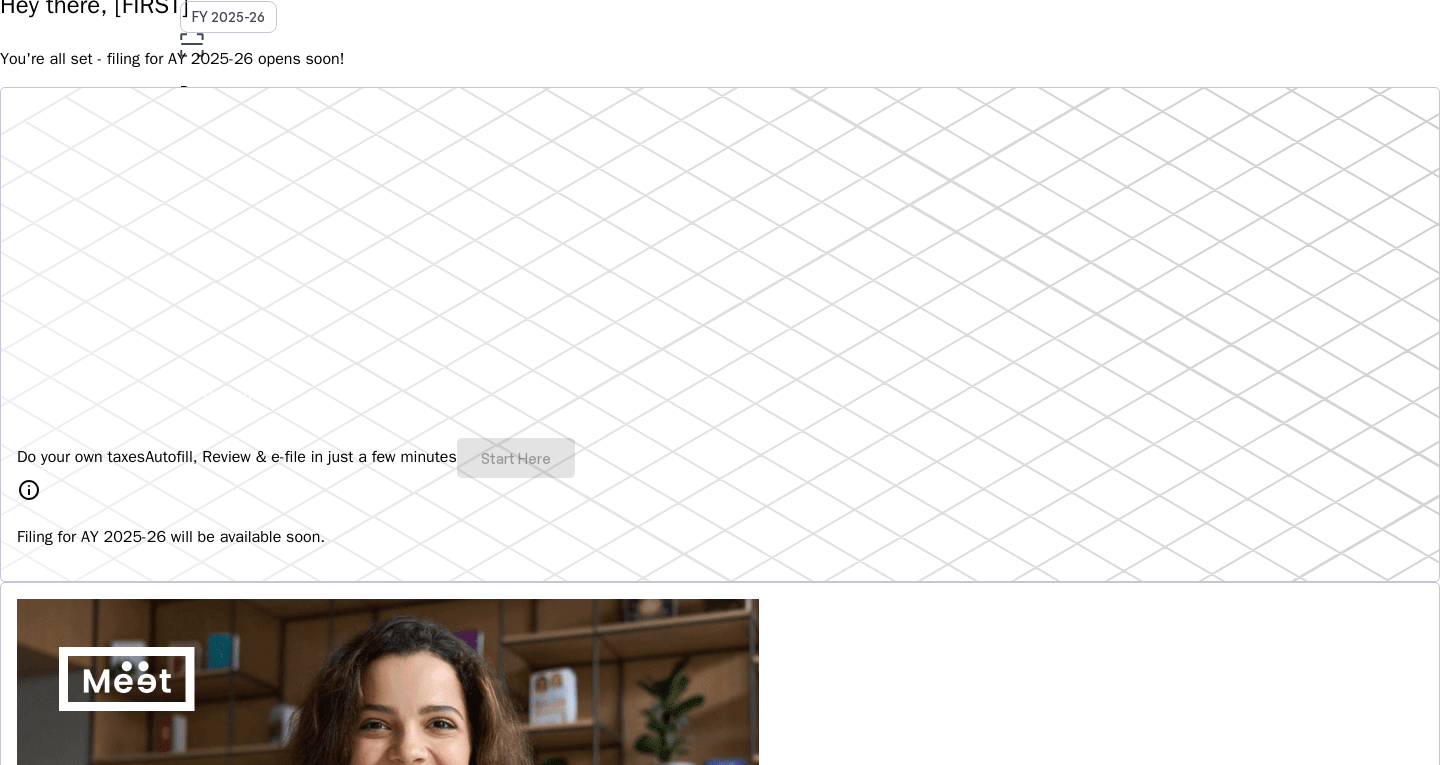 click at bounding box center [177, 264] 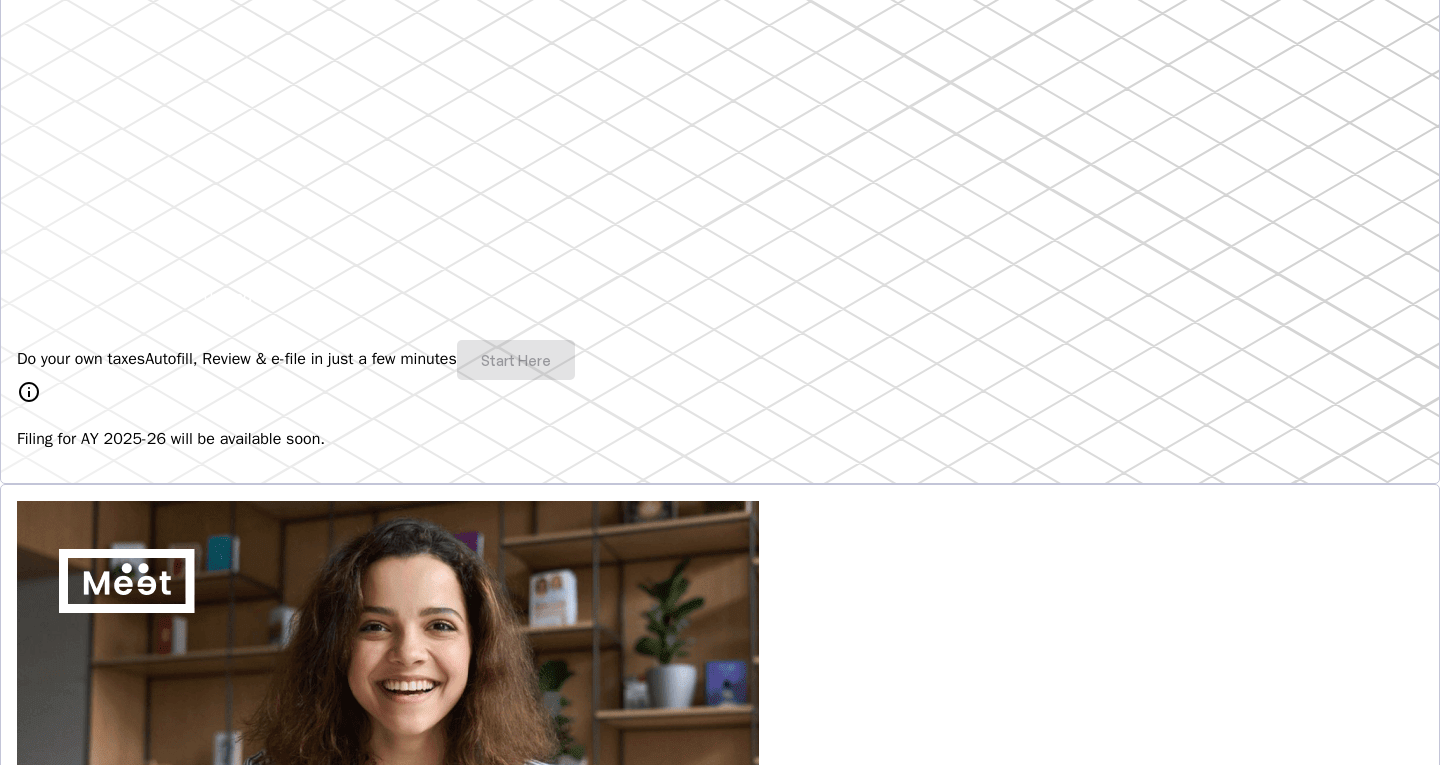 scroll, scrollTop: 0, scrollLeft: 0, axis: both 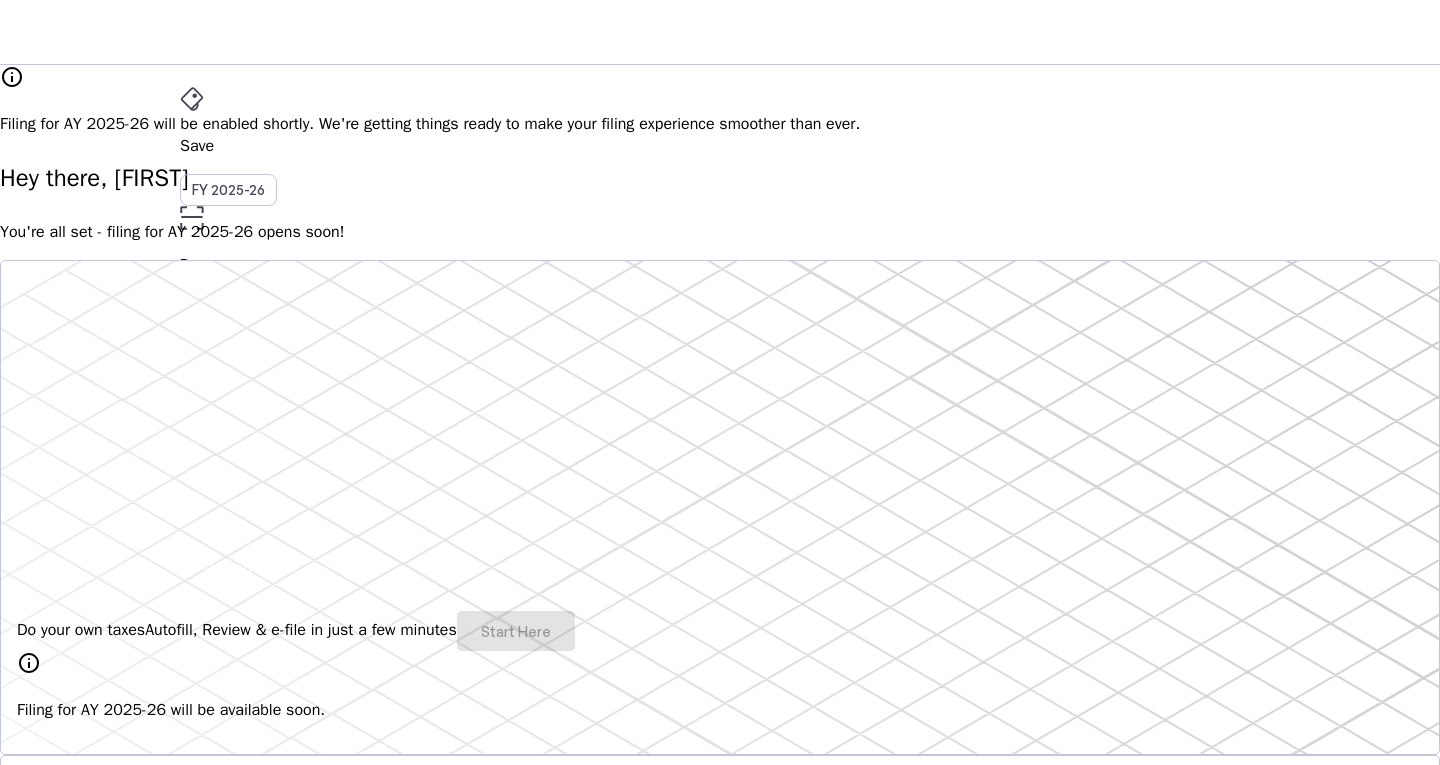 click on "Do your own taxes   Autofill, Review & e-file in just a few minutes   Start Here" at bounding box center (720, 631) 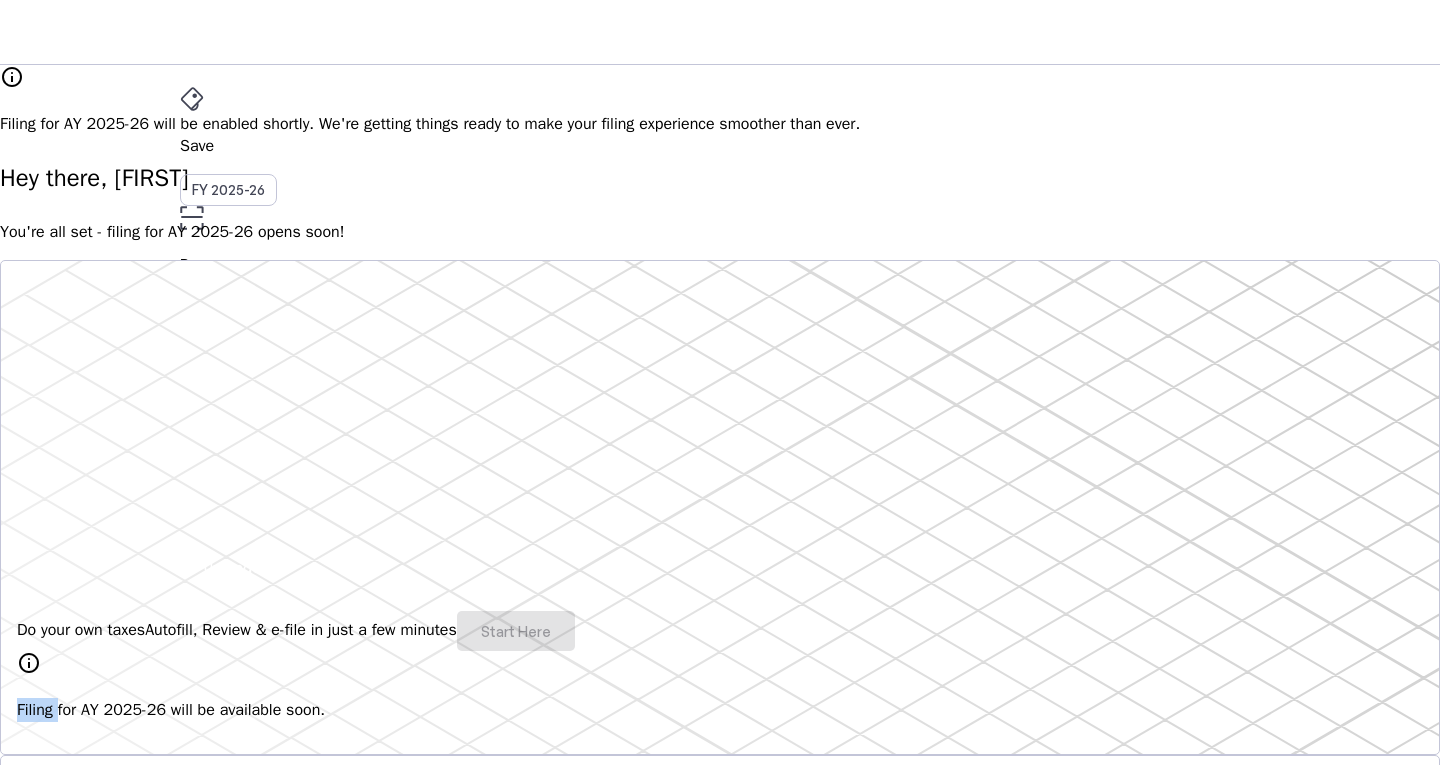click on "Do your own taxes   Autofill, Review & e-file in just a few minutes   Start Here" at bounding box center [720, 631] 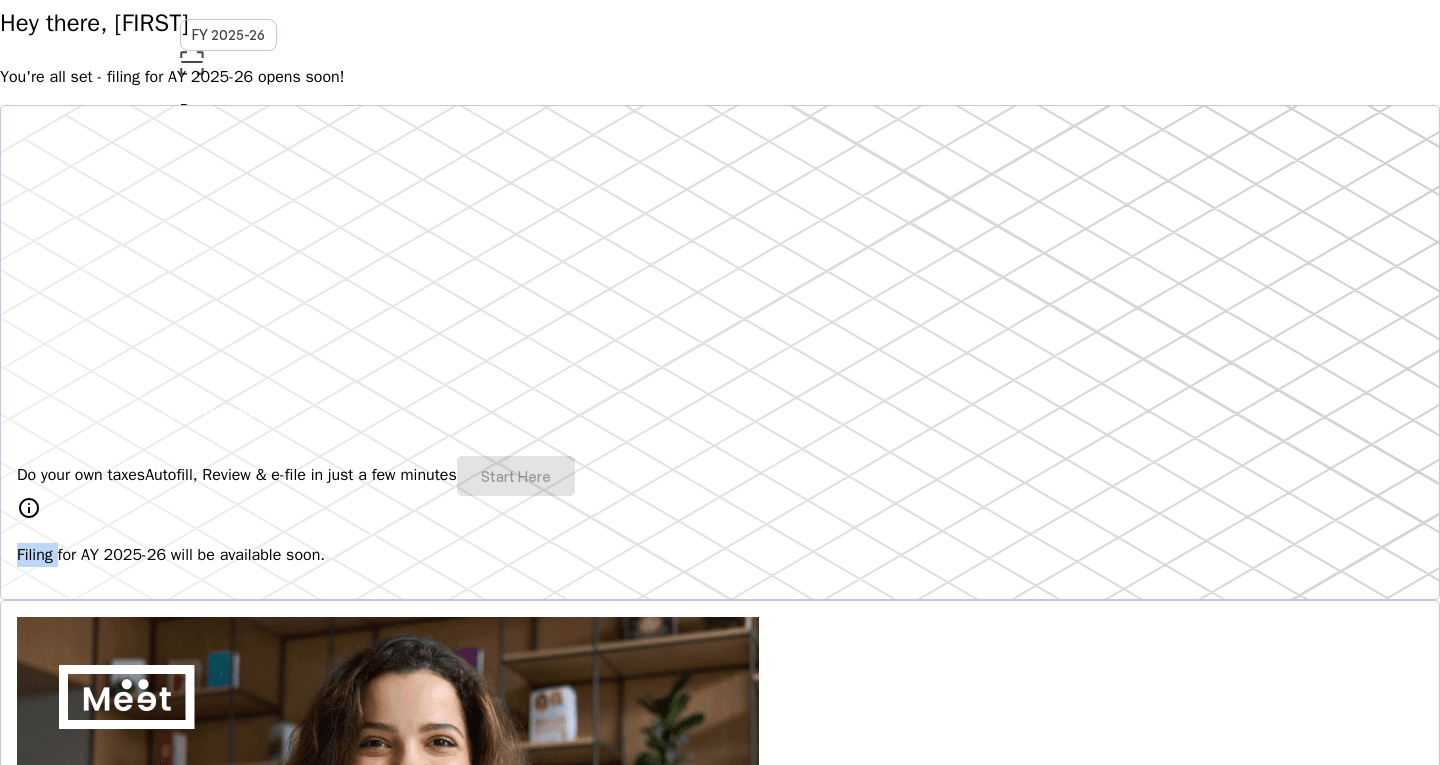 scroll, scrollTop: 0, scrollLeft: 0, axis: both 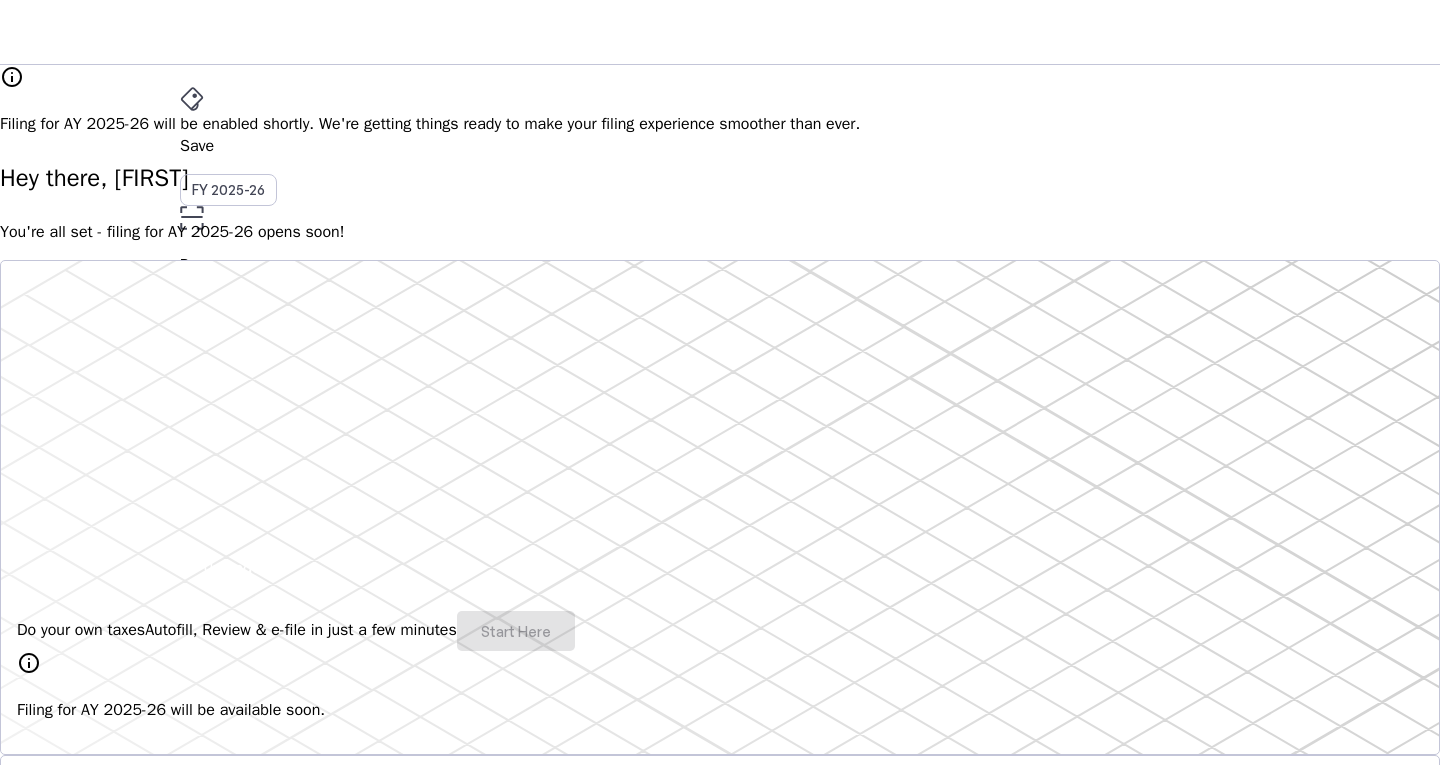 click on "More" at bounding box center (720, 440) 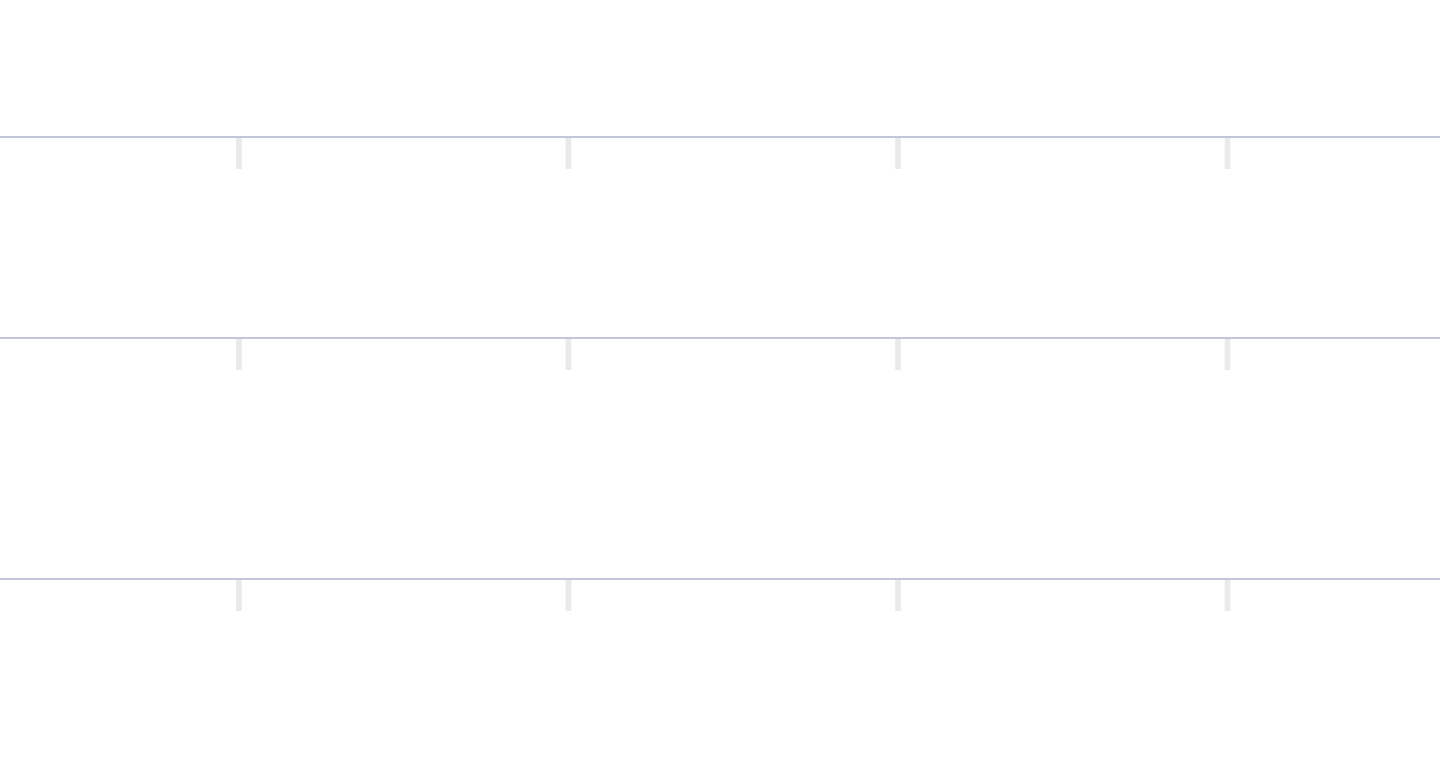 scroll, scrollTop: 0, scrollLeft: 0, axis: both 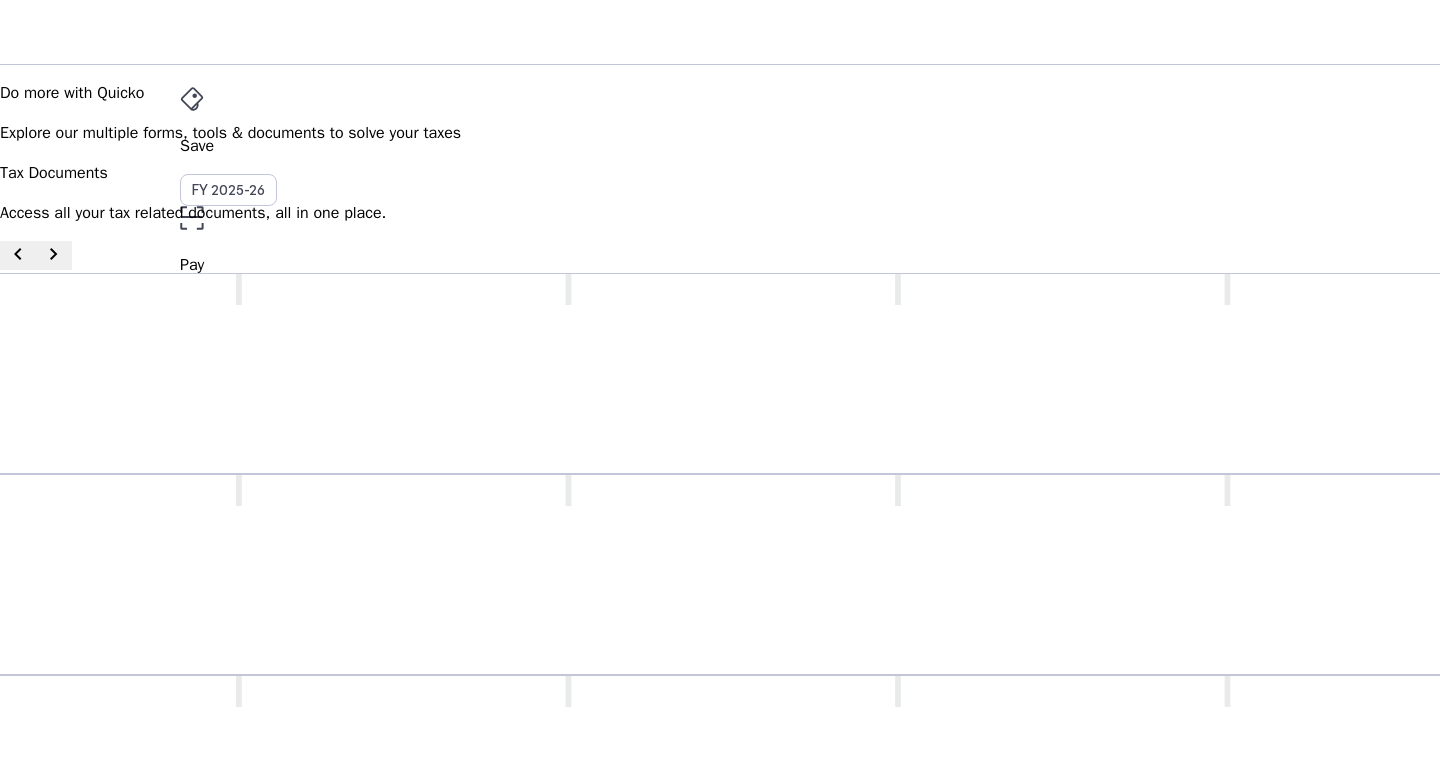 click on "Tax Documents" at bounding box center [720, 440] 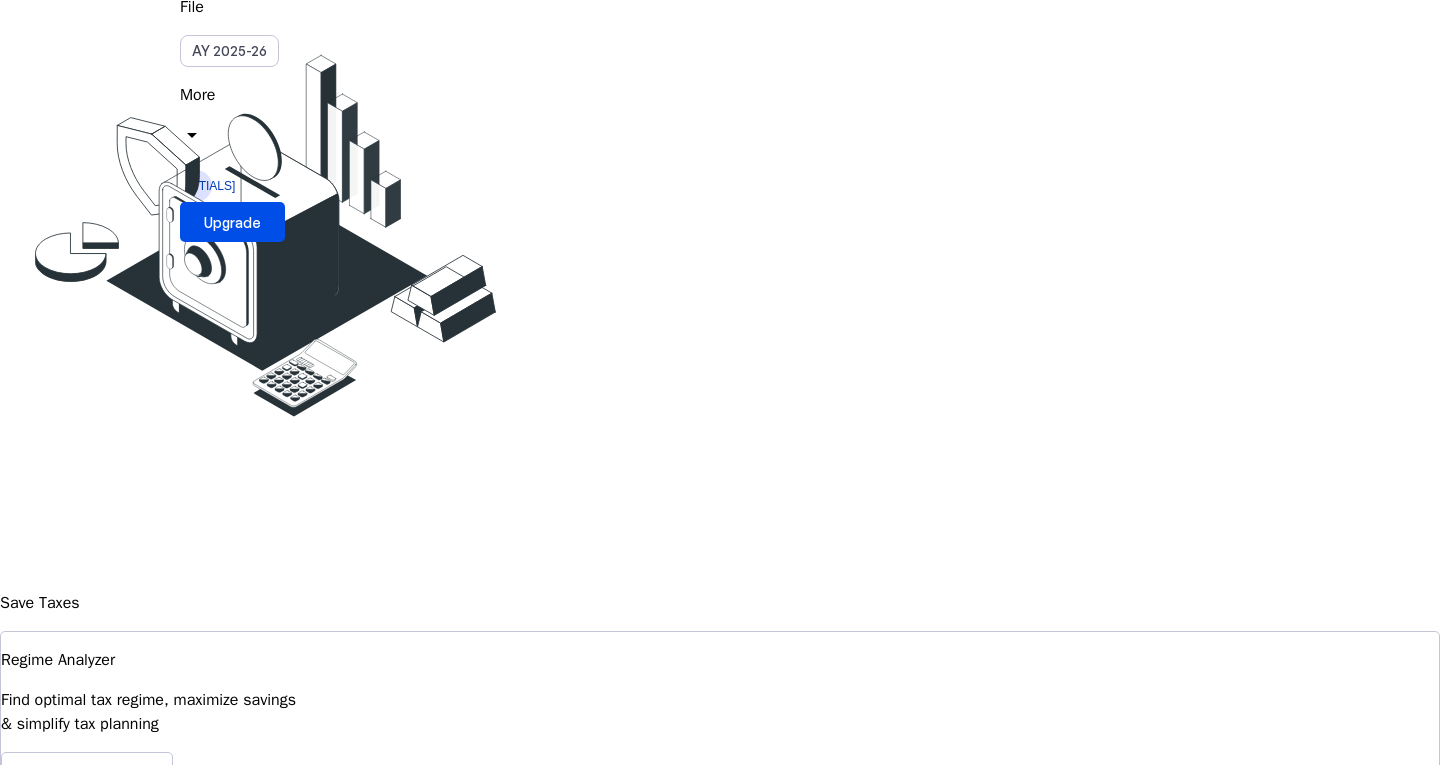 scroll, scrollTop: 0, scrollLeft: 0, axis: both 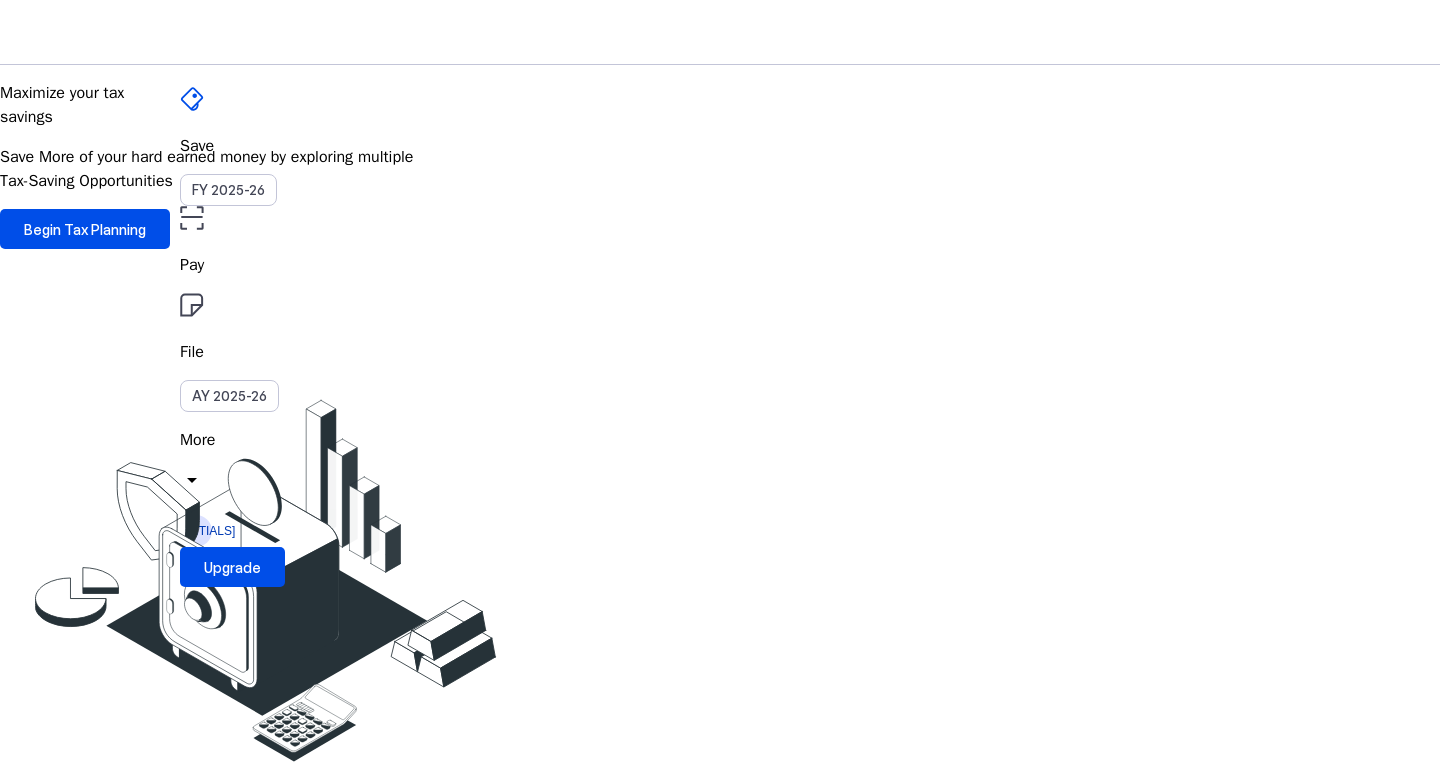 click on "File AY 2025-26" at bounding box center (720, 146) 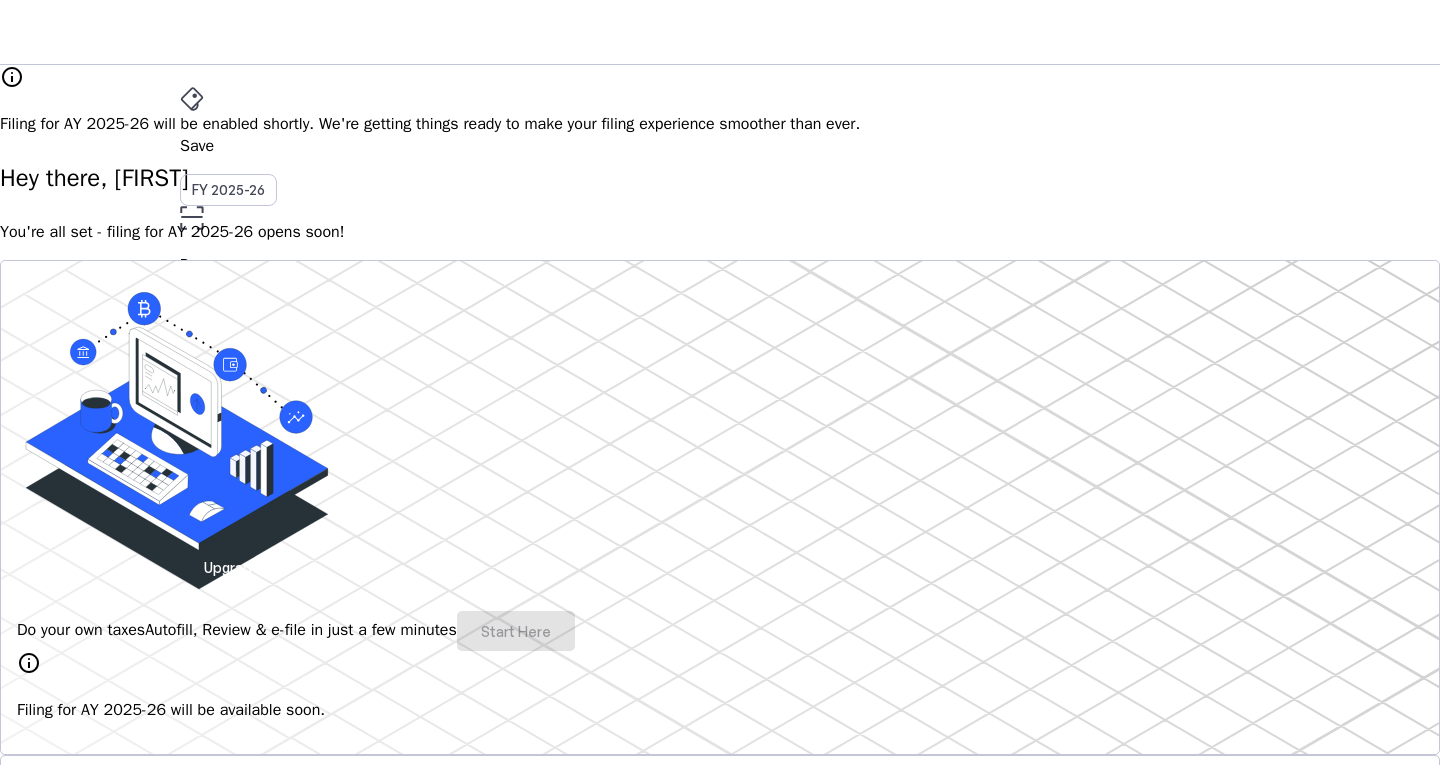 click on "info" at bounding box center [29, 663] 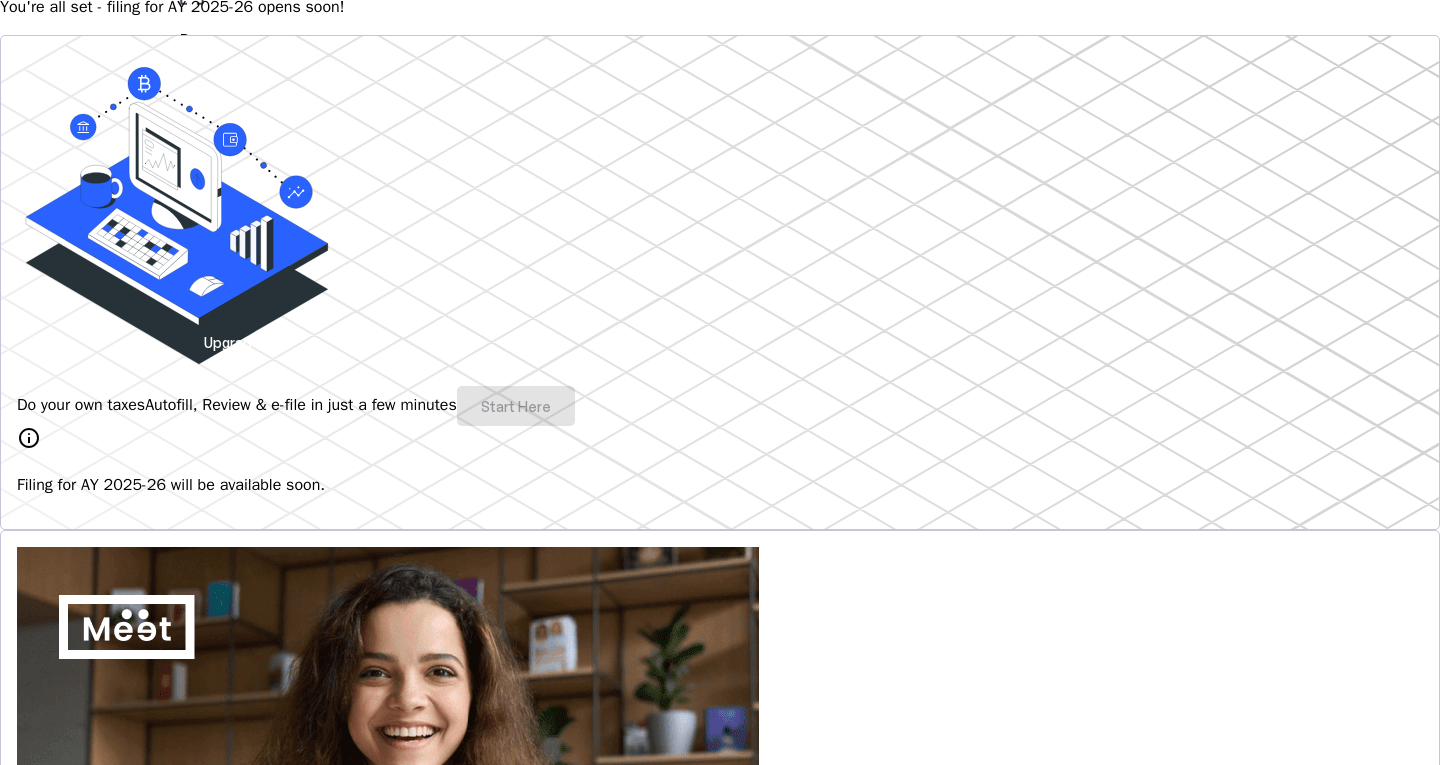 scroll, scrollTop: 226, scrollLeft: 0, axis: vertical 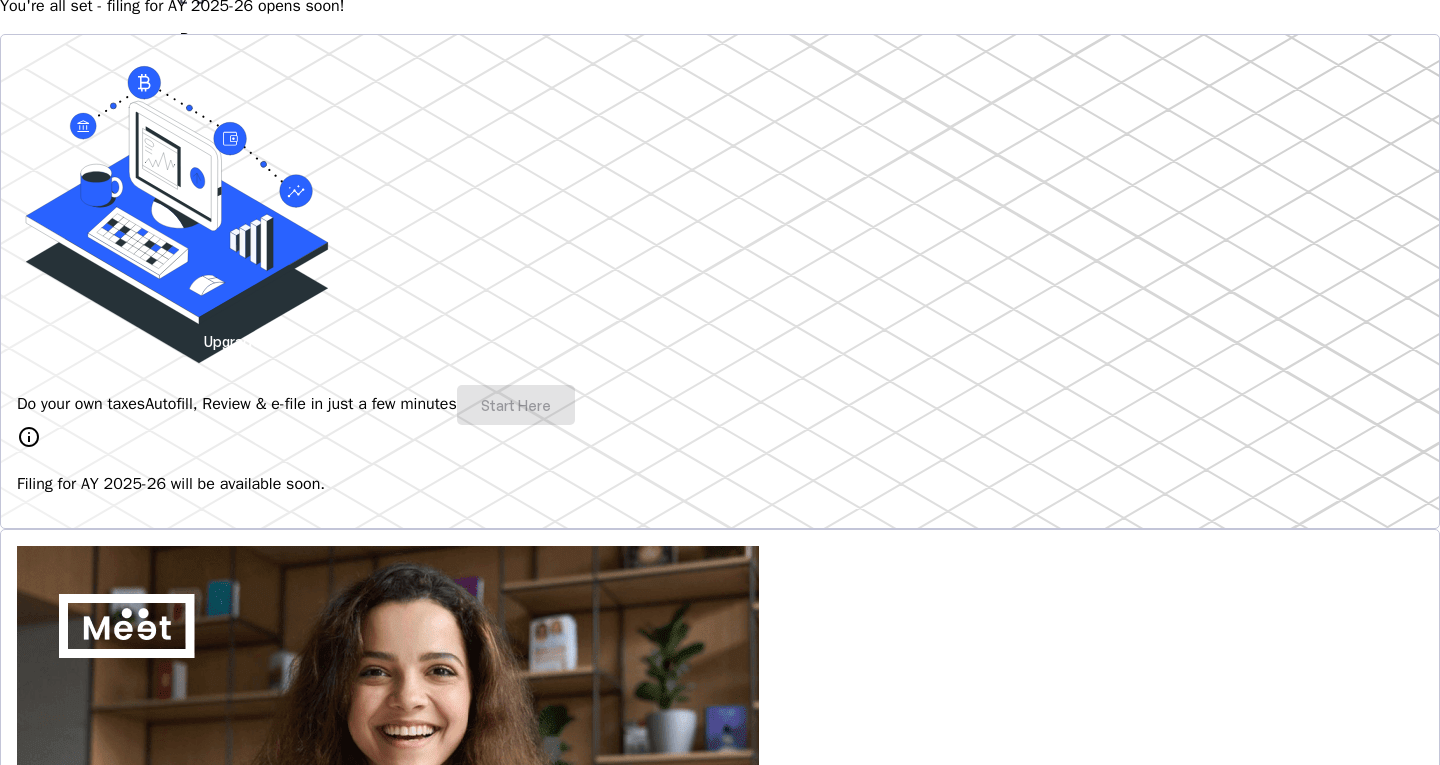 click on "info" at bounding box center (29, 437) 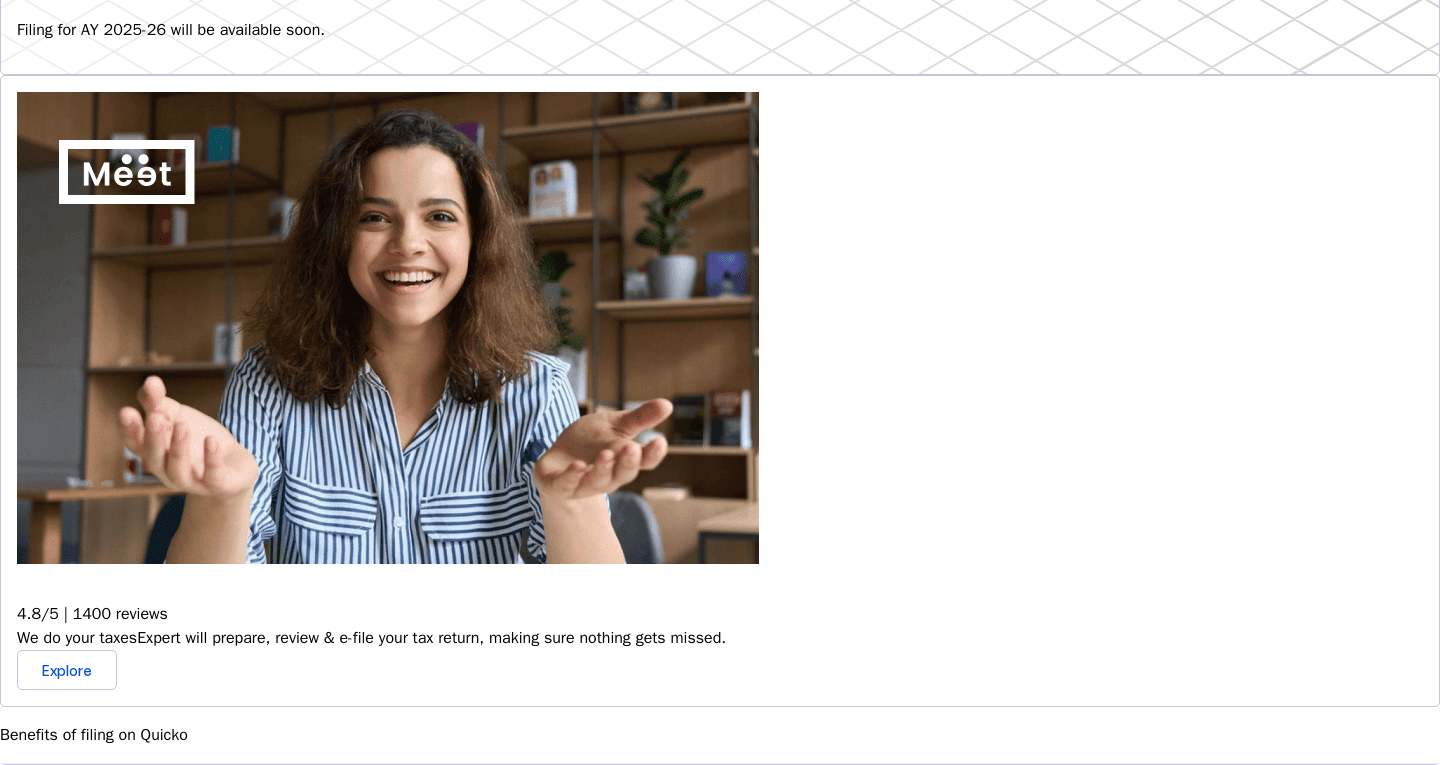 scroll, scrollTop: 0, scrollLeft: 0, axis: both 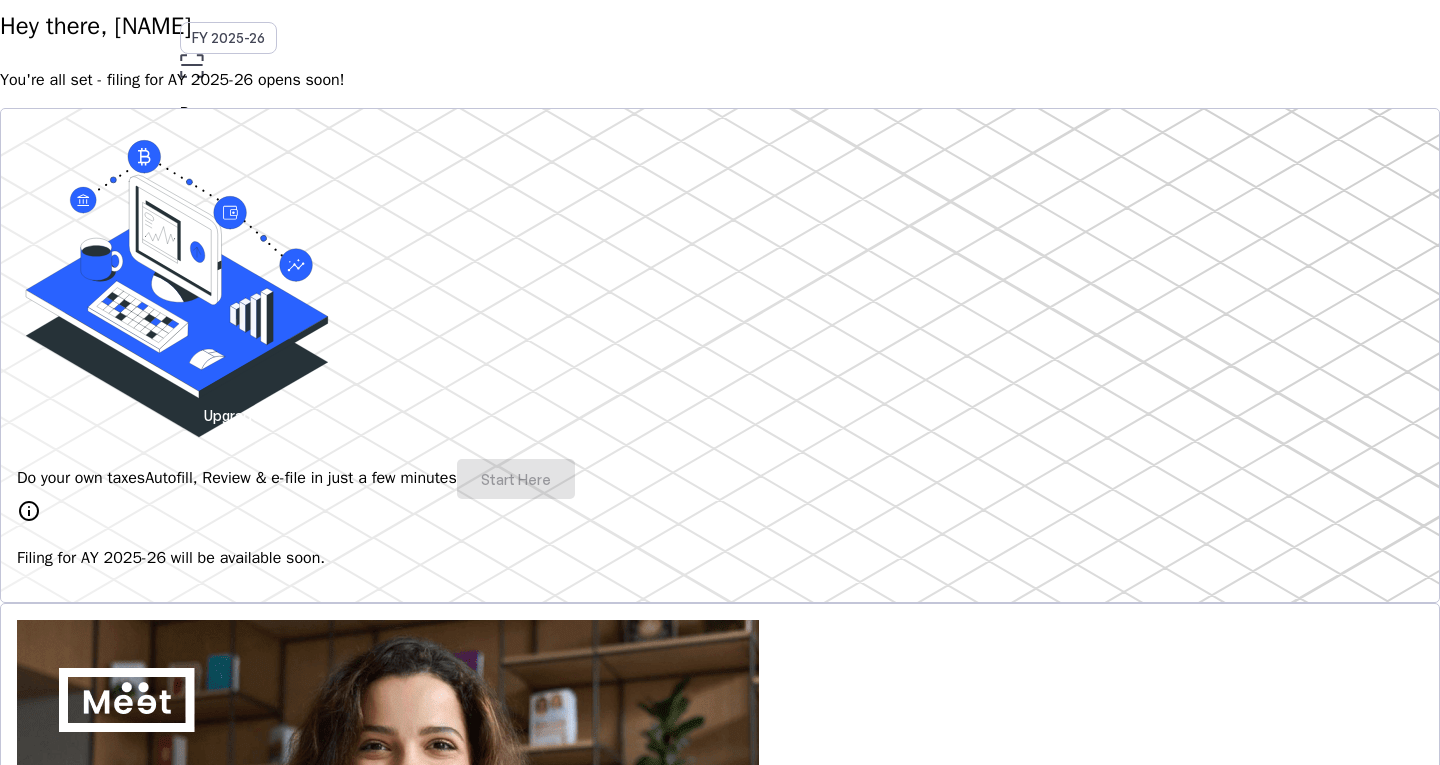 click on "Do your own taxes   Autofill, Review & e-file in just a few minutes   Start Here" at bounding box center [720, 479] 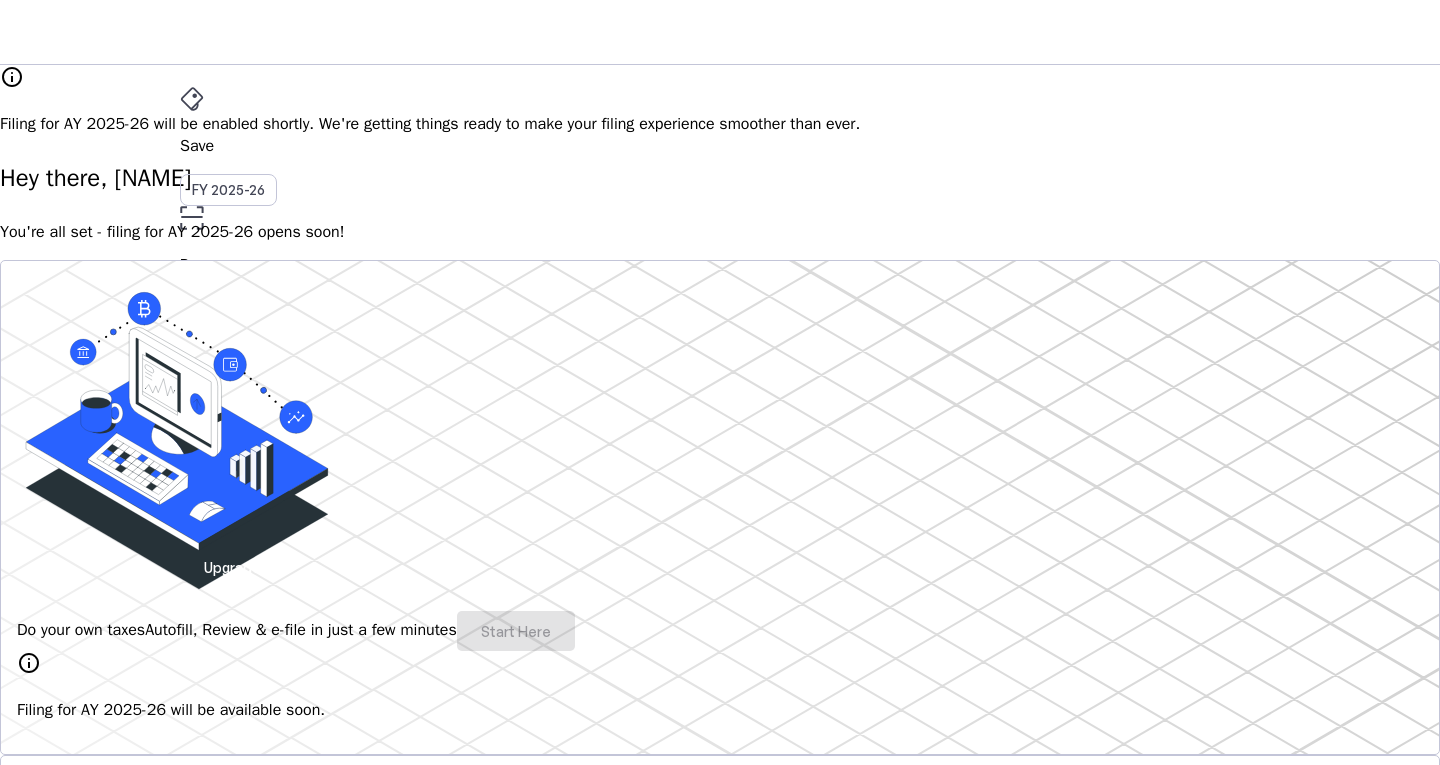 scroll, scrollTop: 267, scrollLeft: 0, axis: vertical 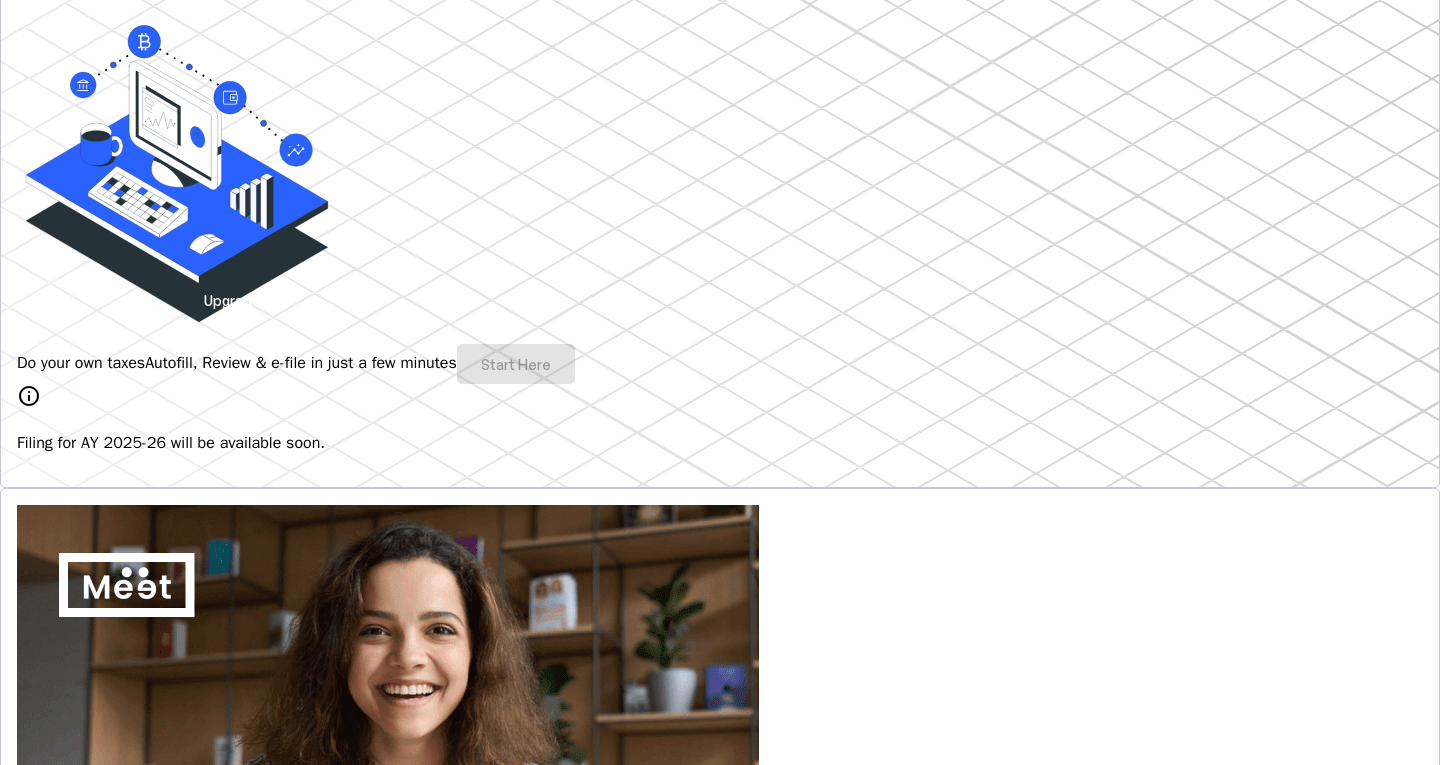 click on "info" at bounding box center [29, 396] 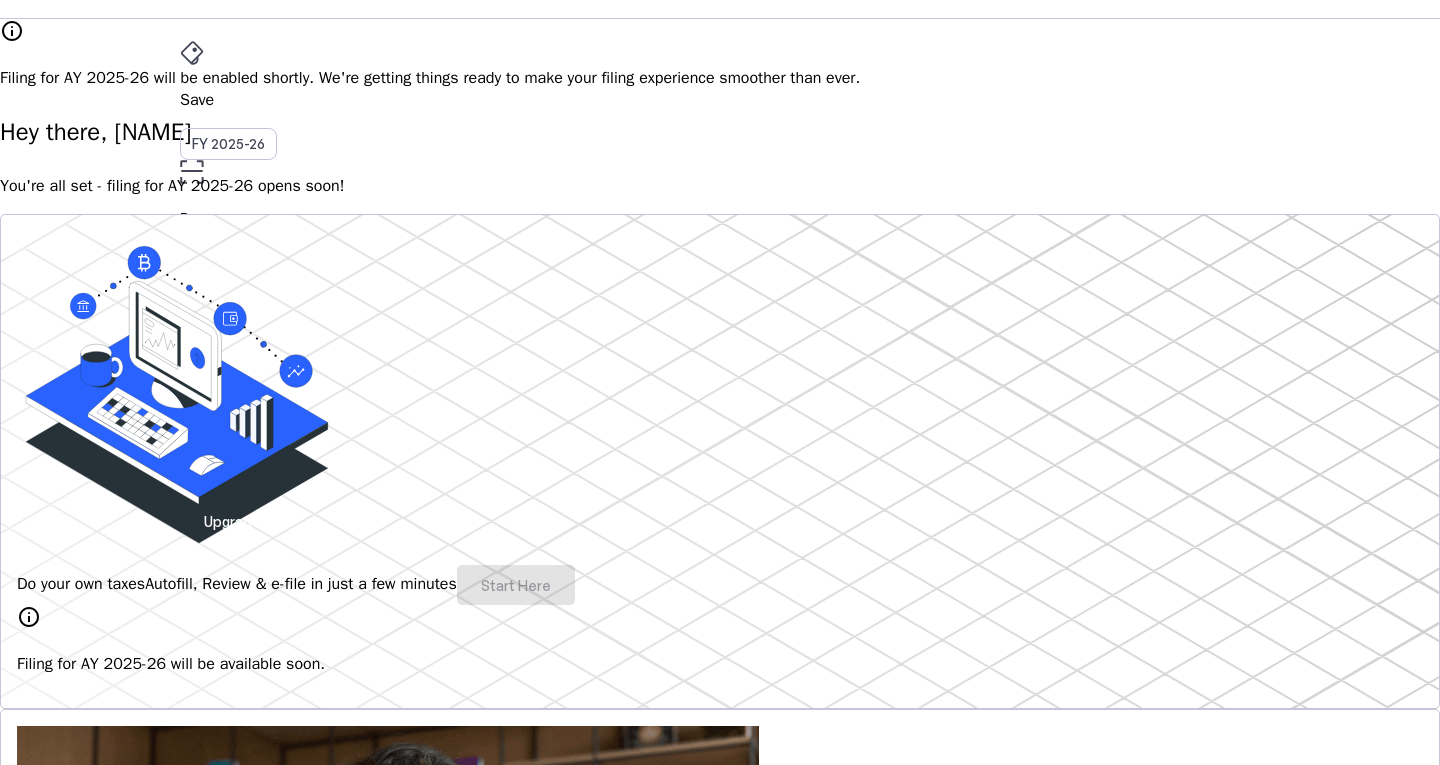 scroll, scrollTop: 0, scrollLeft: 0, axis: both 